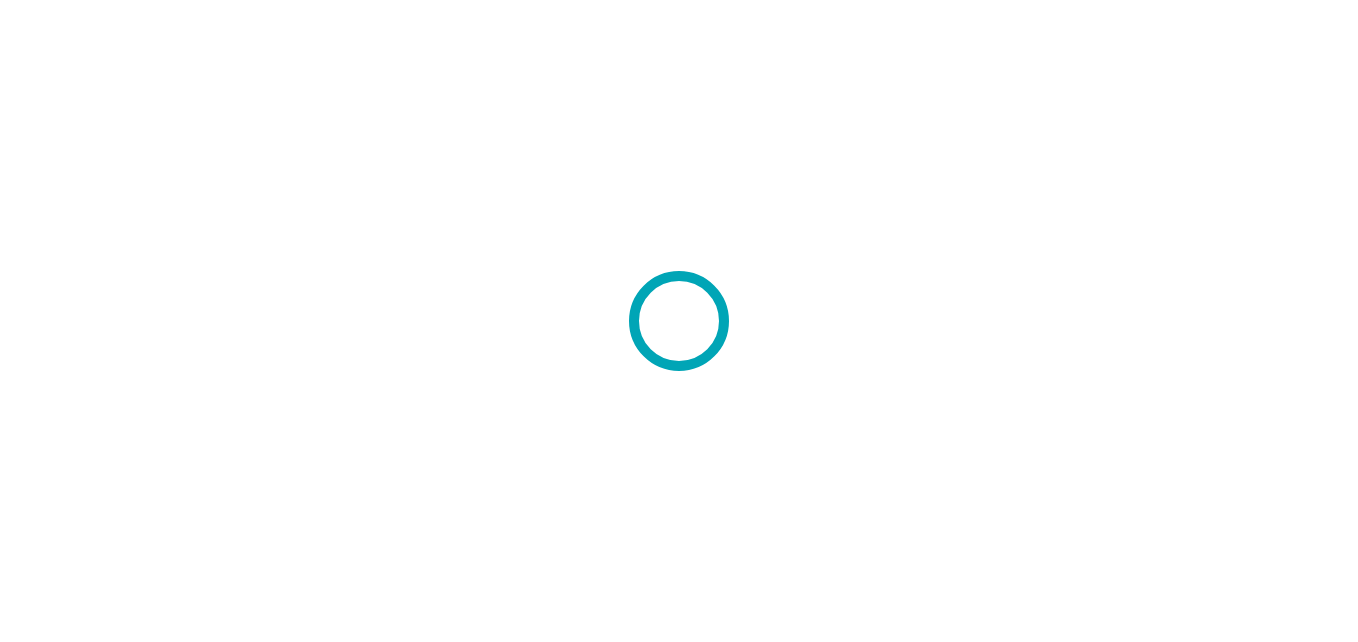 scroll, scrollTop: 0, scrollLeft: 0, axis: both 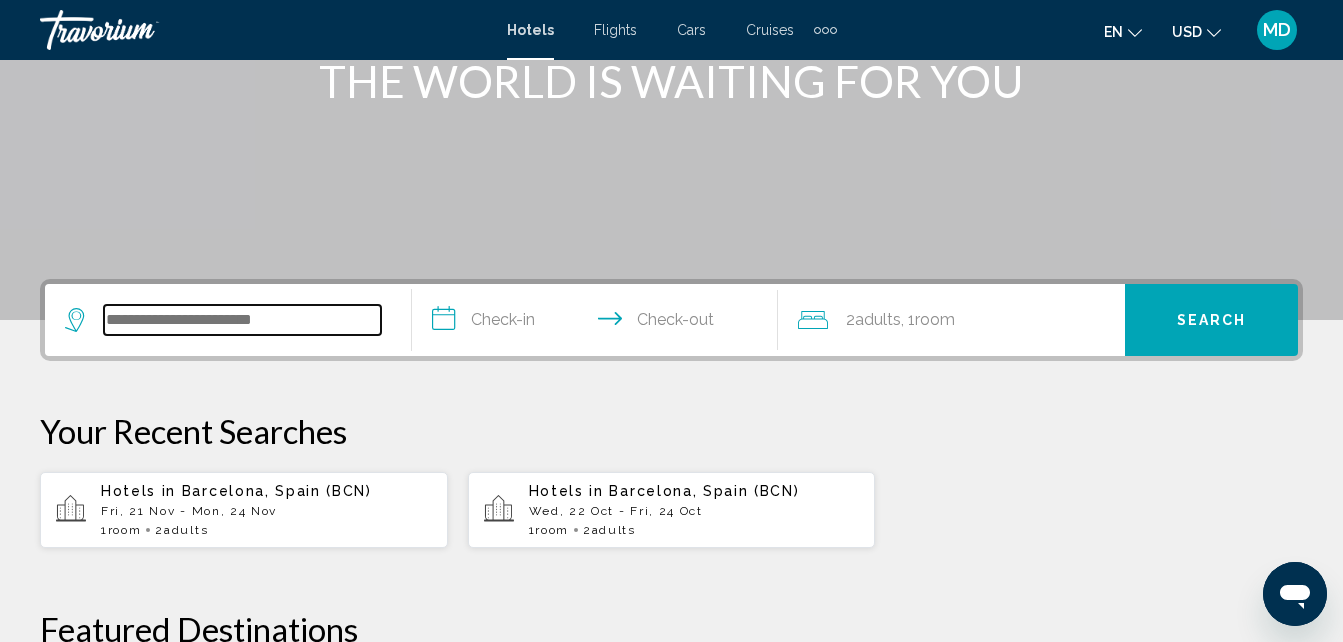 click at bounding box center [242, 320] 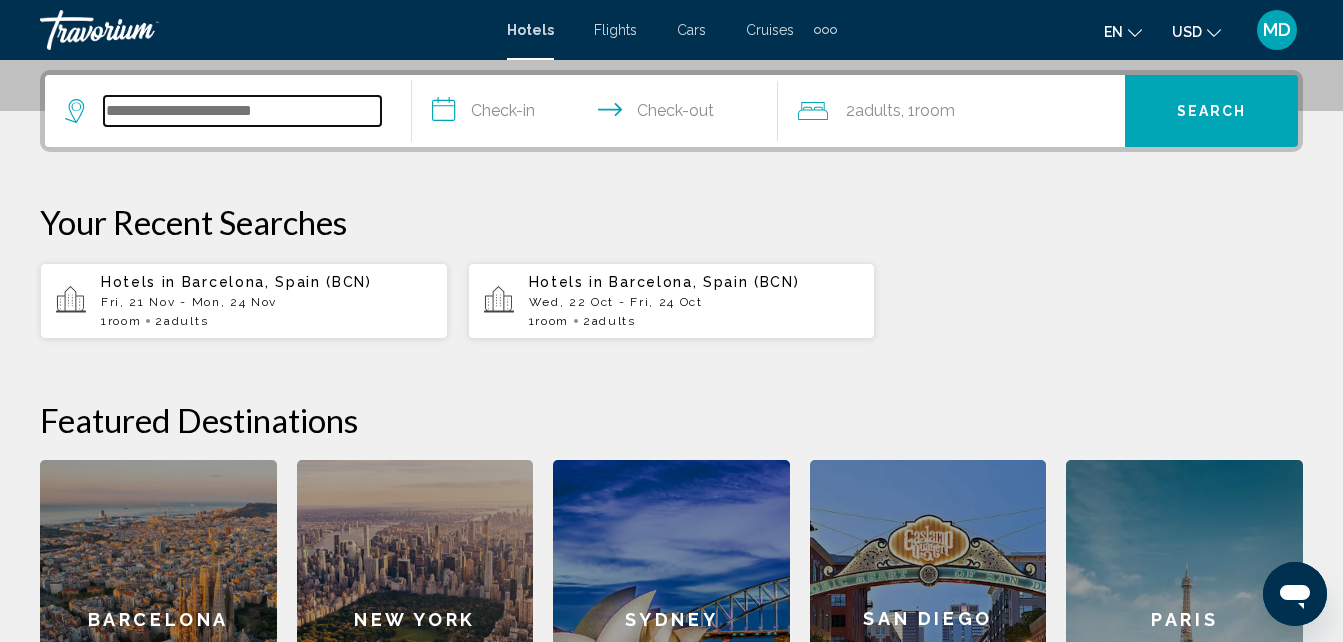 scroll, scrollTop: 494, scrollLeft: 0, axis: vertical 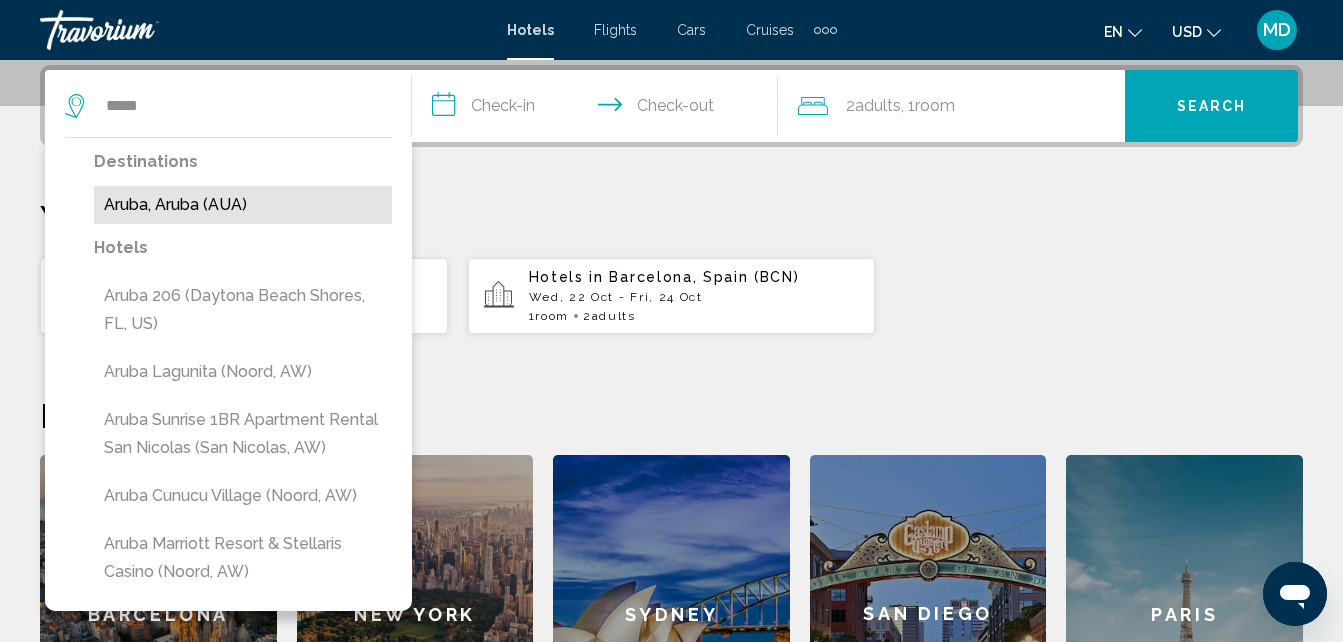 click on "Aruba, Aruba (AUA)" at bounding box center [243, 205] 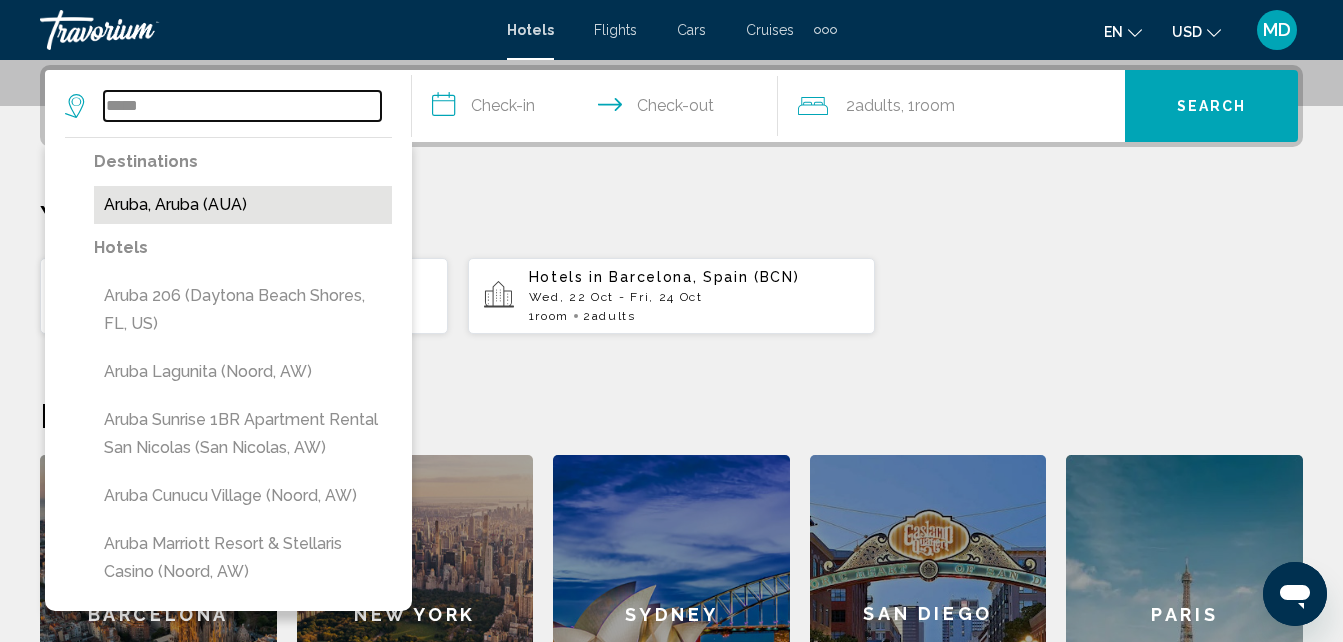 type on "**********" 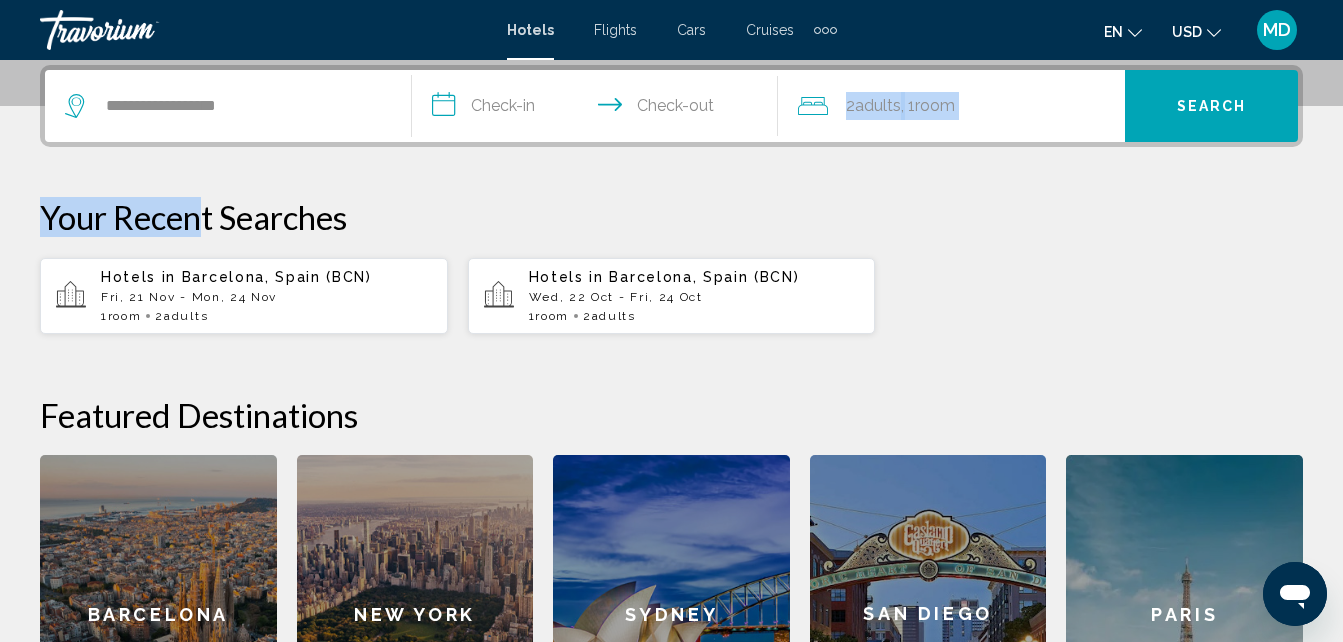 drag, startPoint x: 196, startPoint y: 204, endPoint x: 475, endPoint y: 137, distance: 286.93204 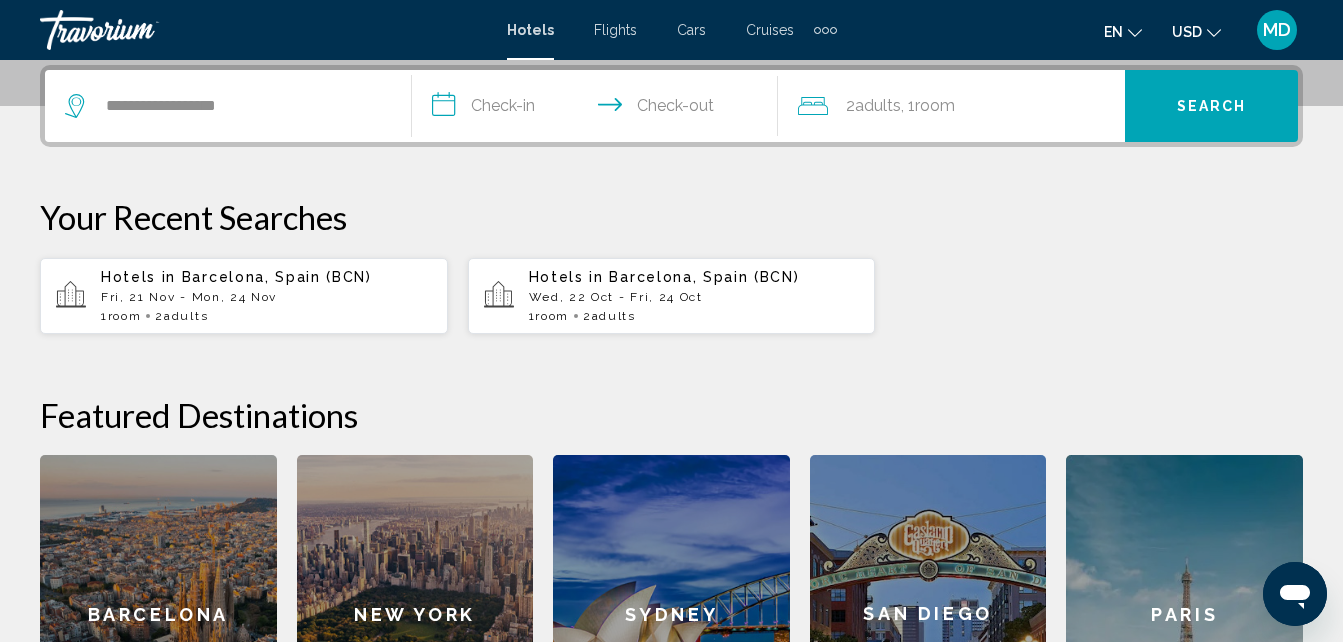 click on "**********" at bounding box center (599, 109) 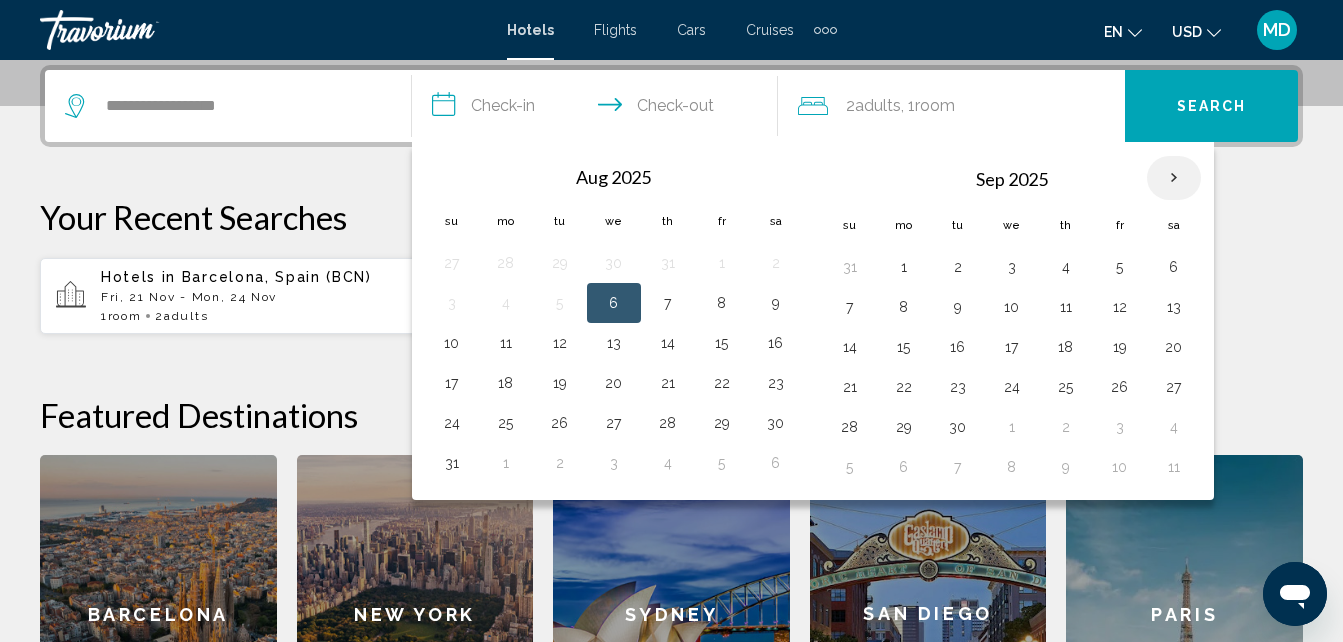 click at bounding box center (1174, 178) 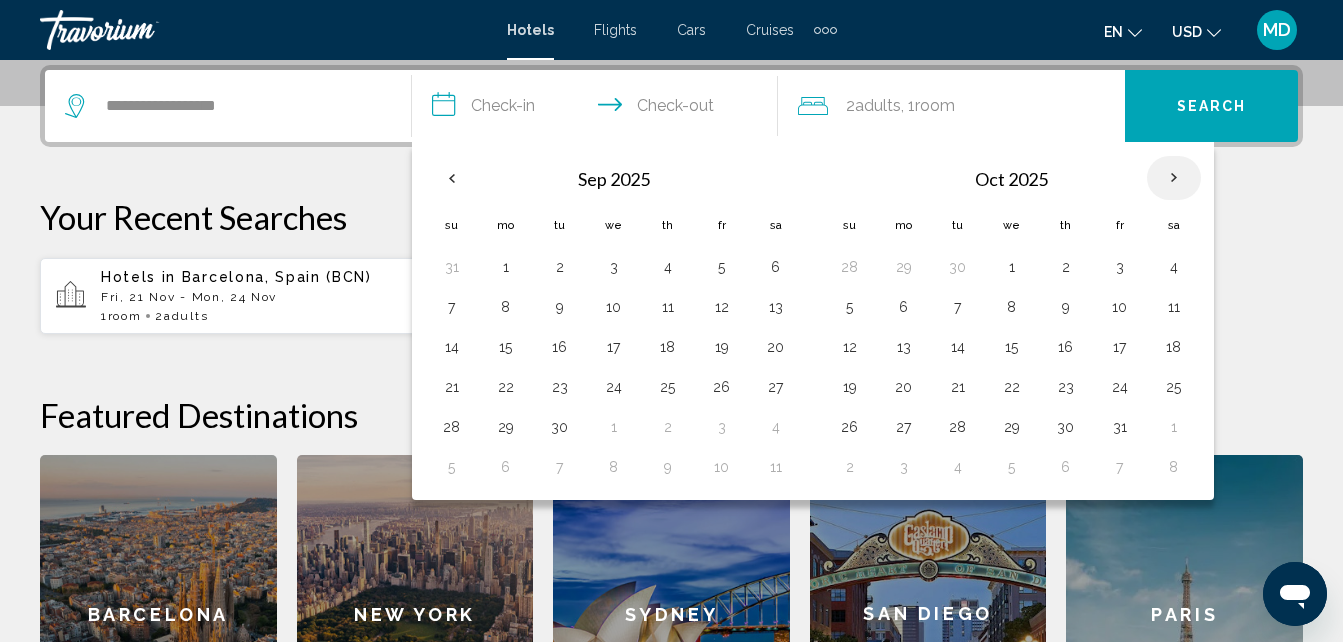 click at bounding box center (1174, 178) 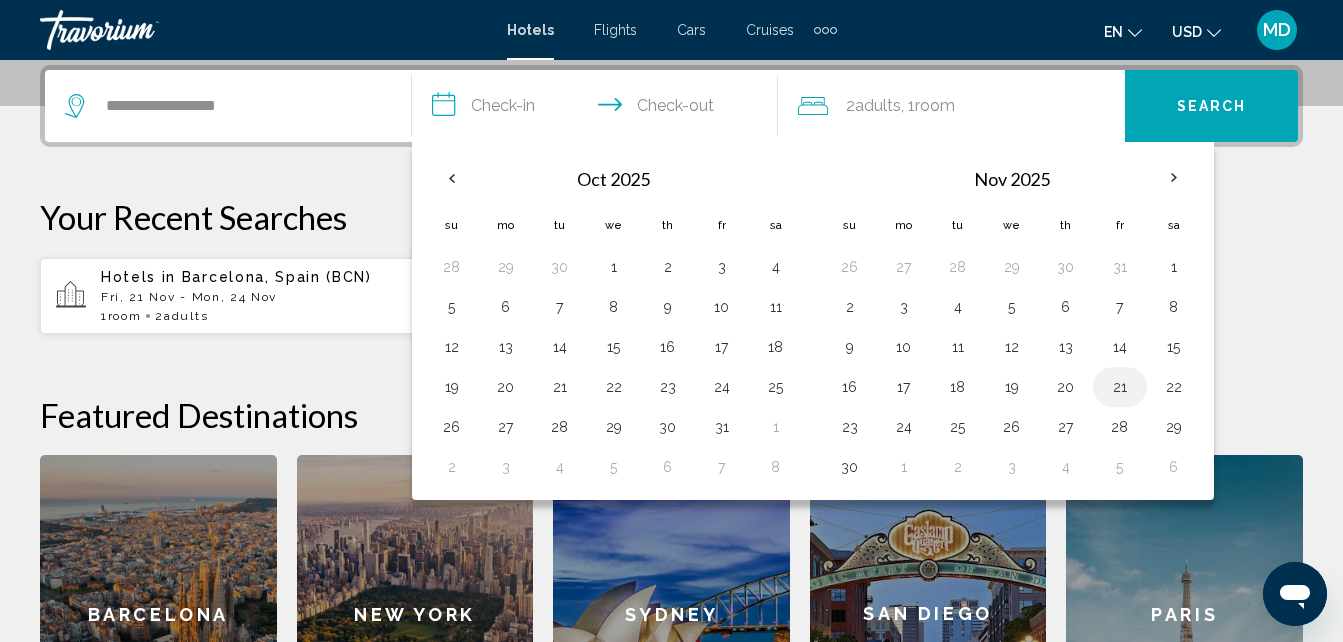 click on "21" at bounding box center [1120, 387] 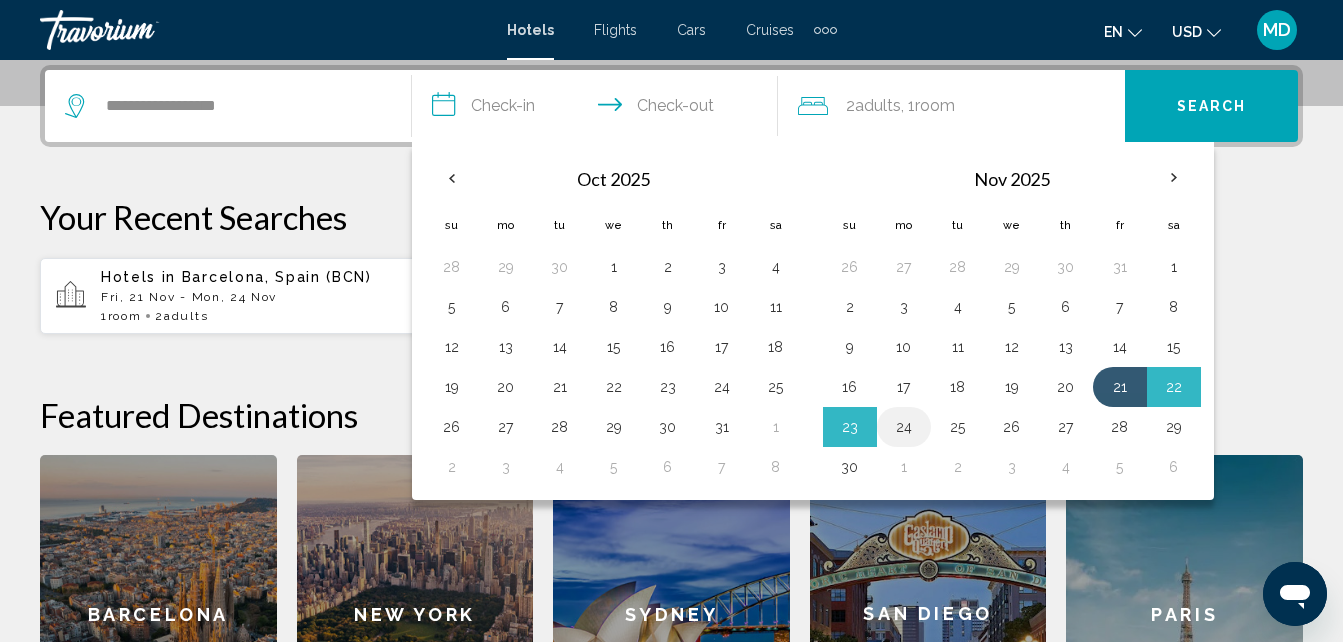click on "24" at bounding box center (904, 427) 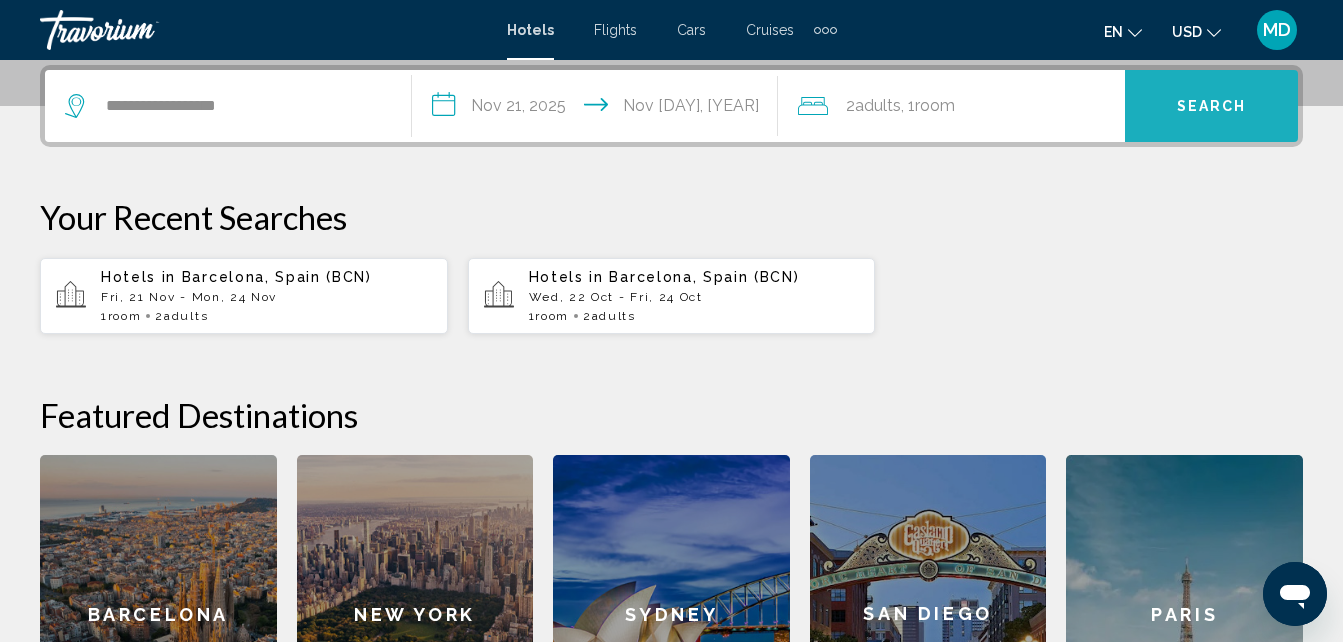 click on "Search" at bounding box center [1212, 107] 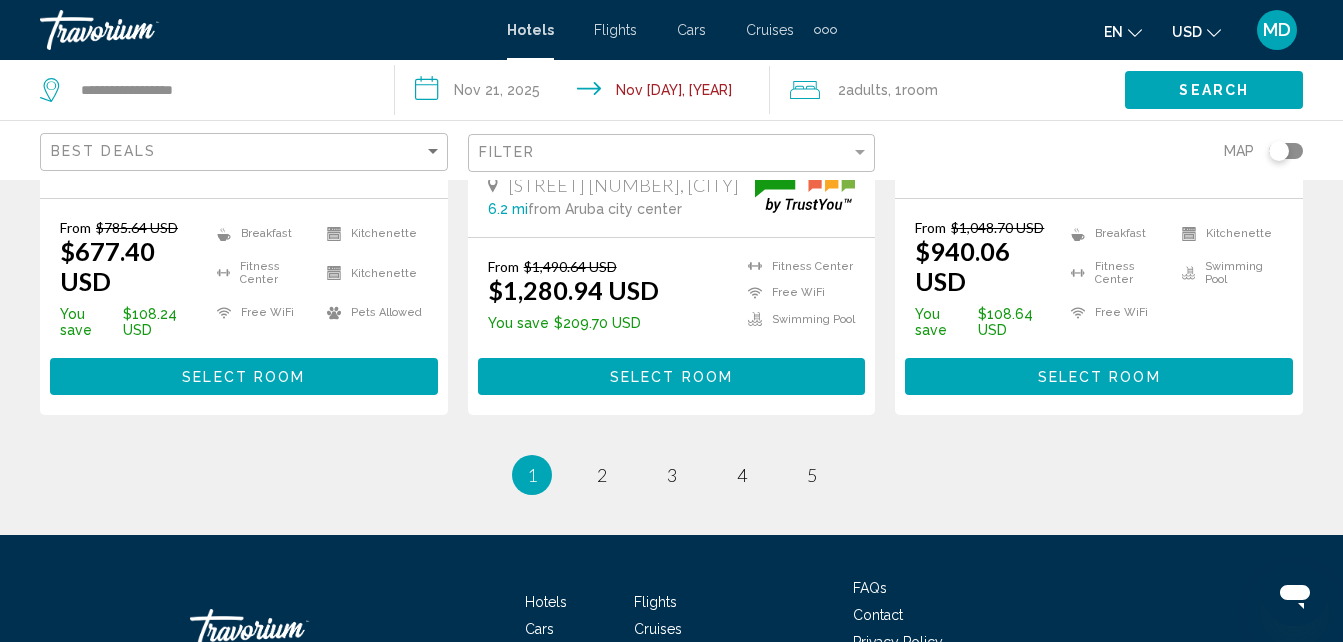 scroll, scrollTop: 2883, scrollLeft: 0, axis: vertical 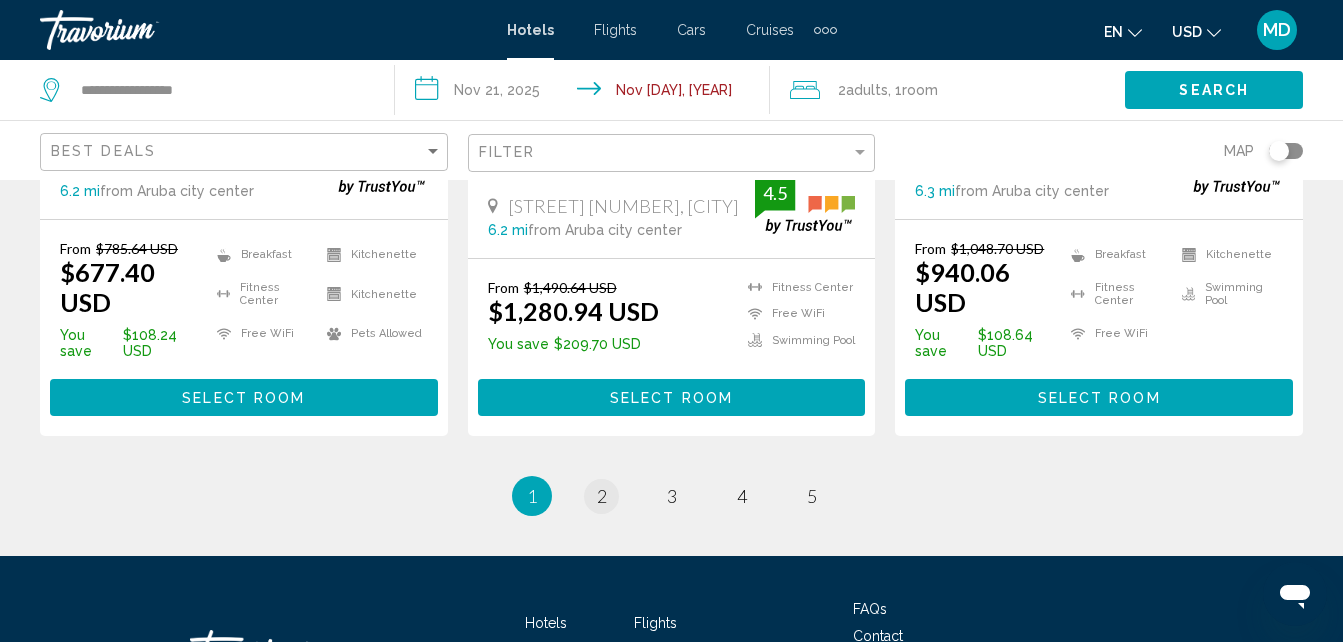 click on "2" at bounding box center (602, 496) 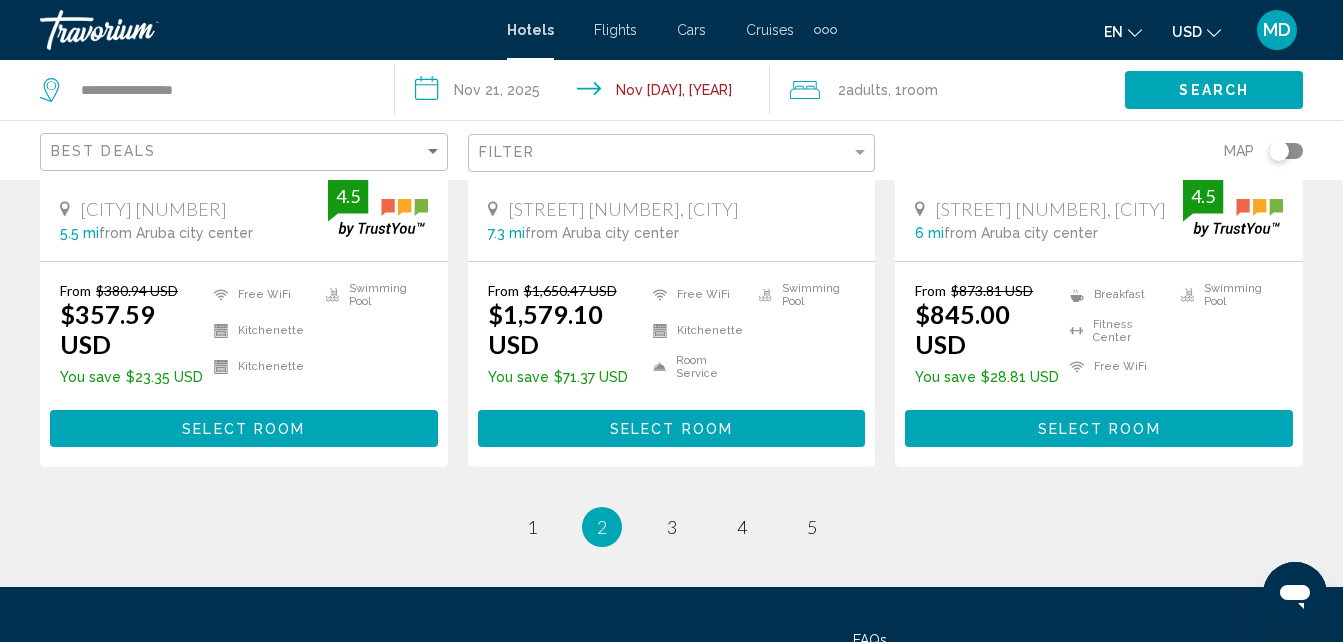 scroll, scrollTop: 2761, scrollLeft: 0, axis: vertical 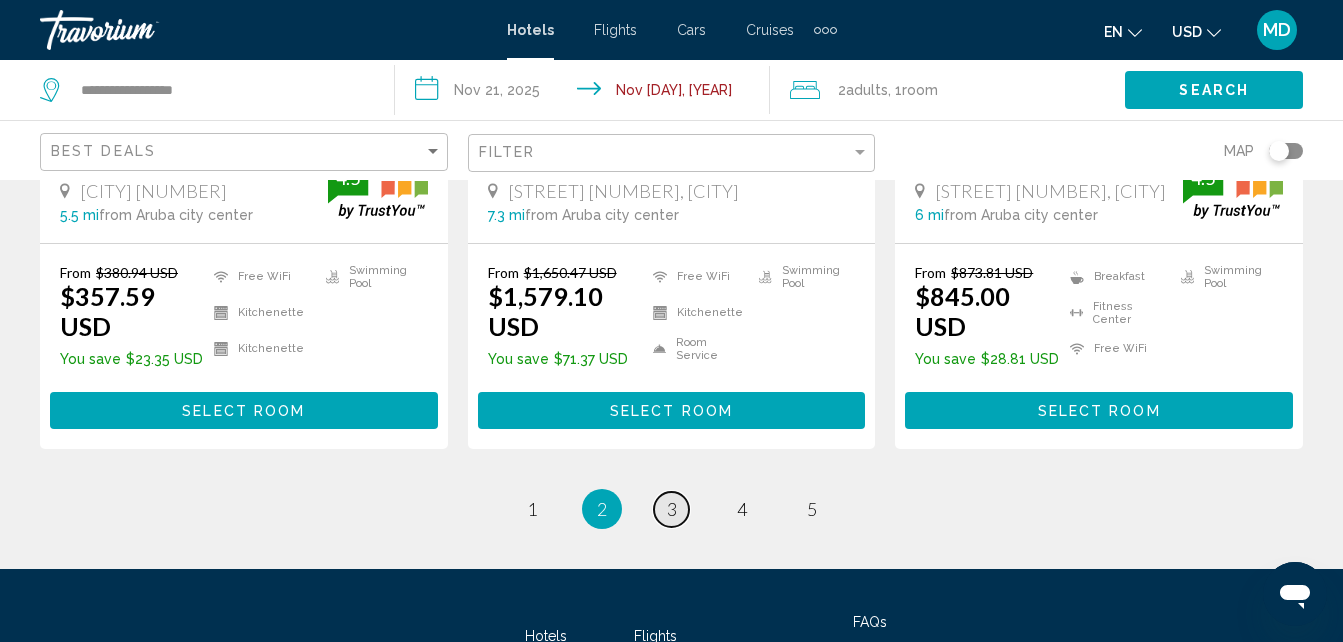 click on "page  3" at bounding box center [671, 509] 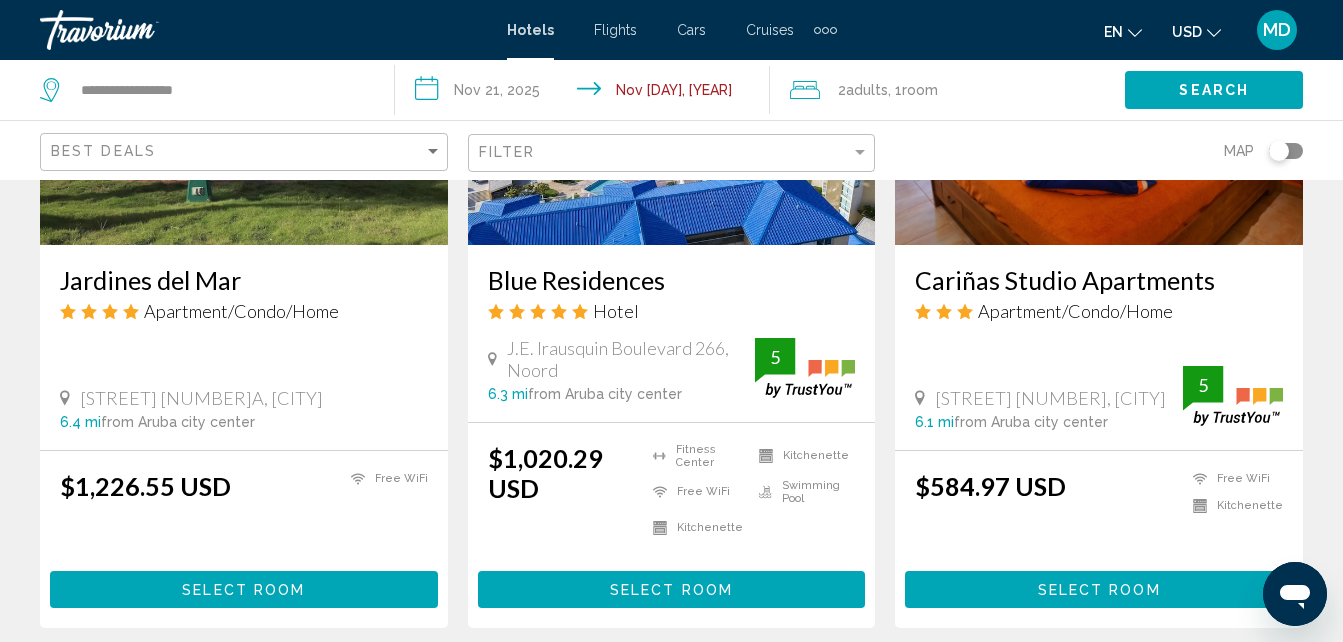scroll, scrollTop: 1879, scrollLeft: 0, axis: vertical 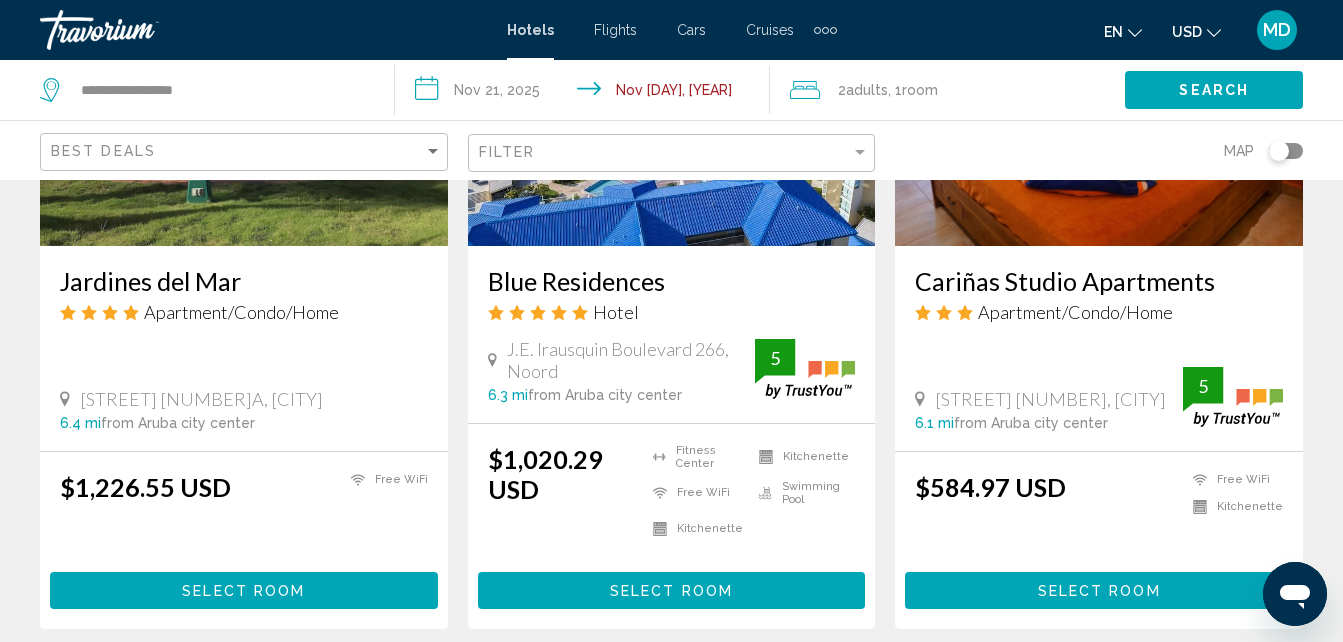 click on "Select Room" at bounding box center (672, 590) 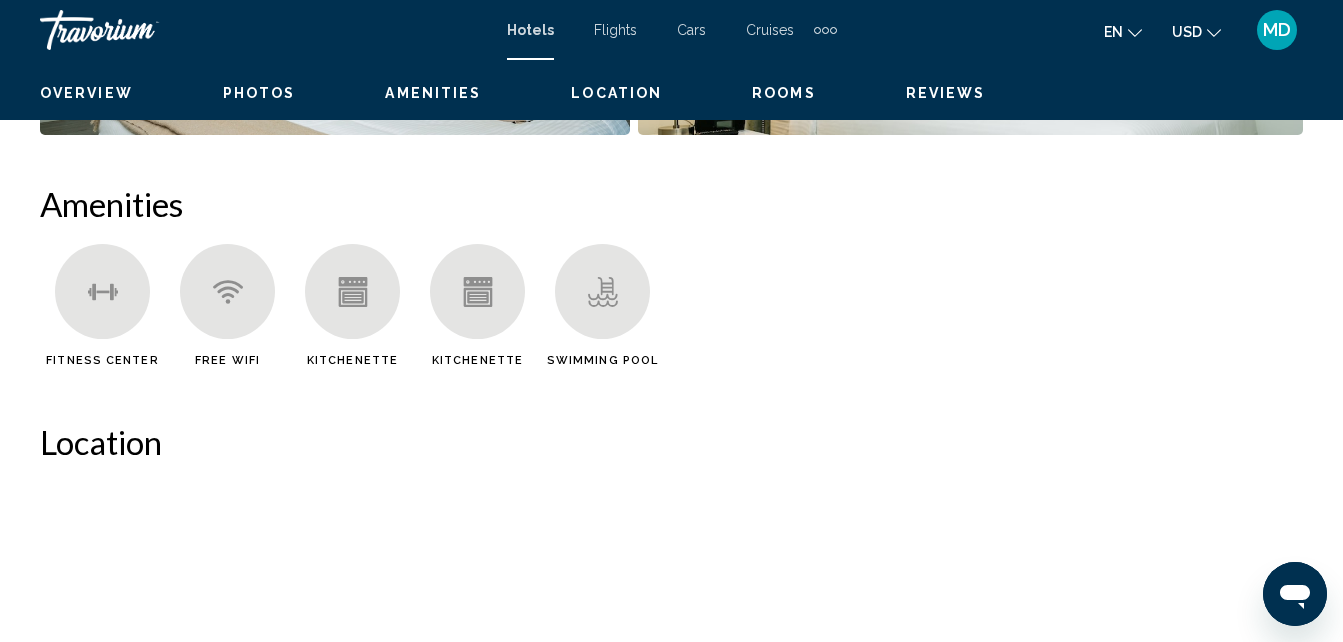 scroll, scrollTop: 214, scrollLeft: 0, axis: vertical 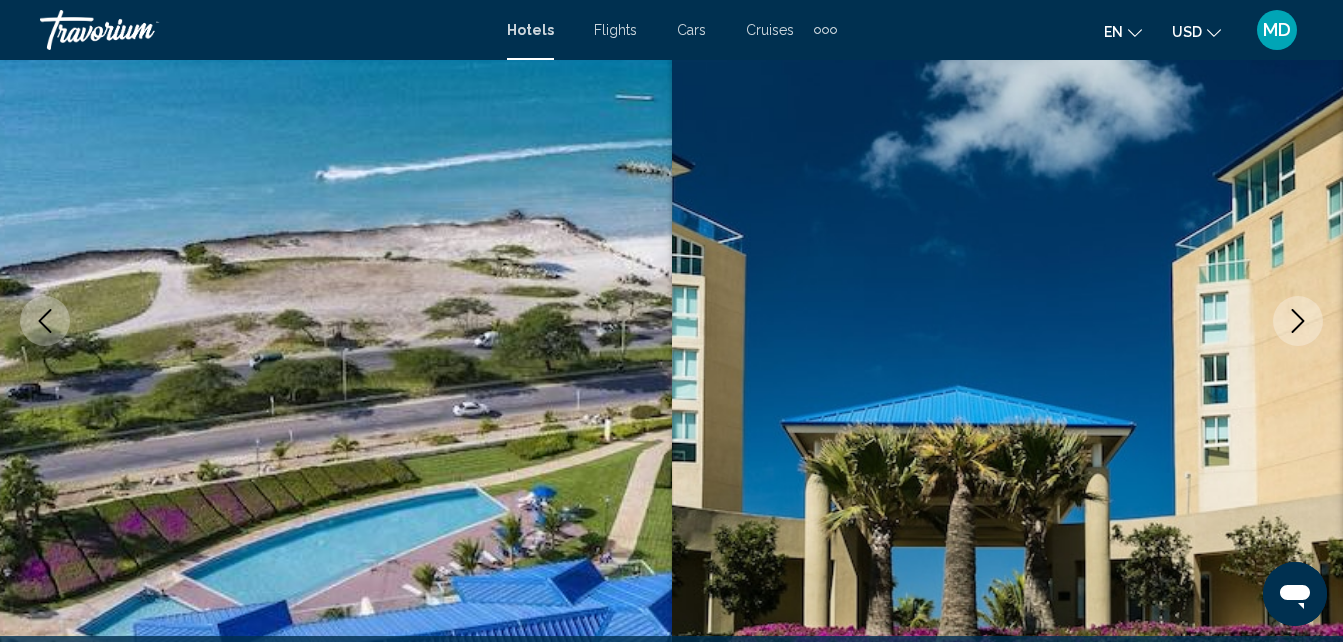 click 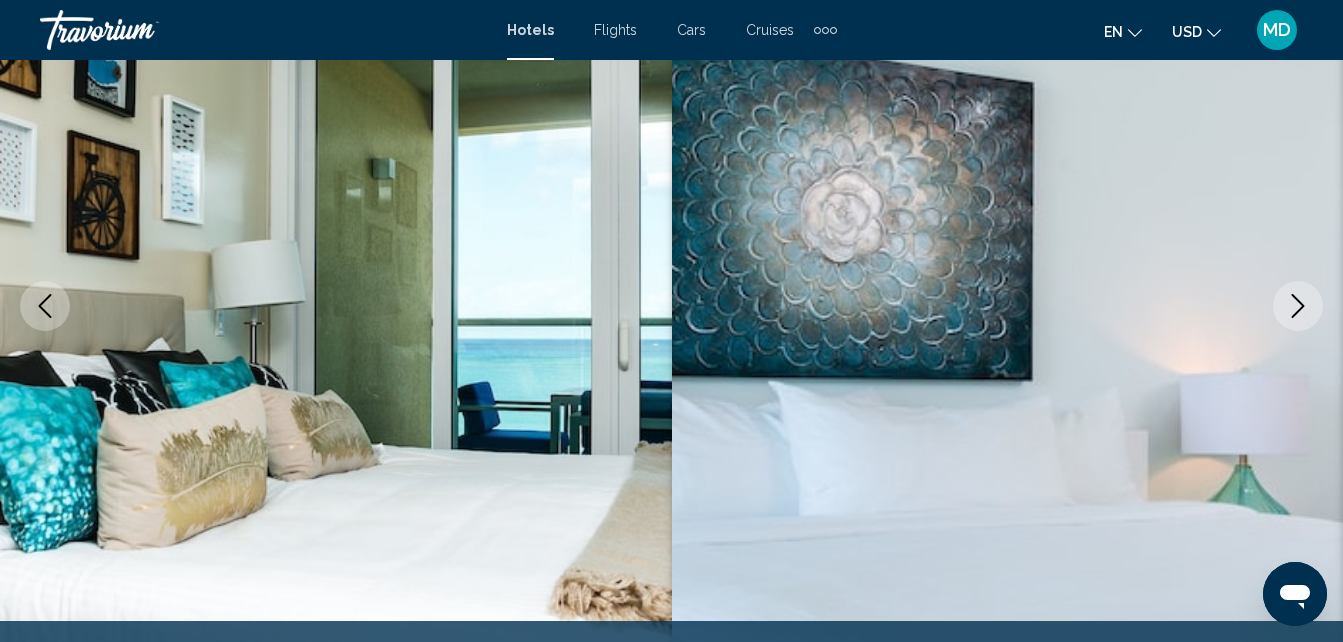 scroll, scrollTop: 290, scrollLeft: 0, axis: vertical 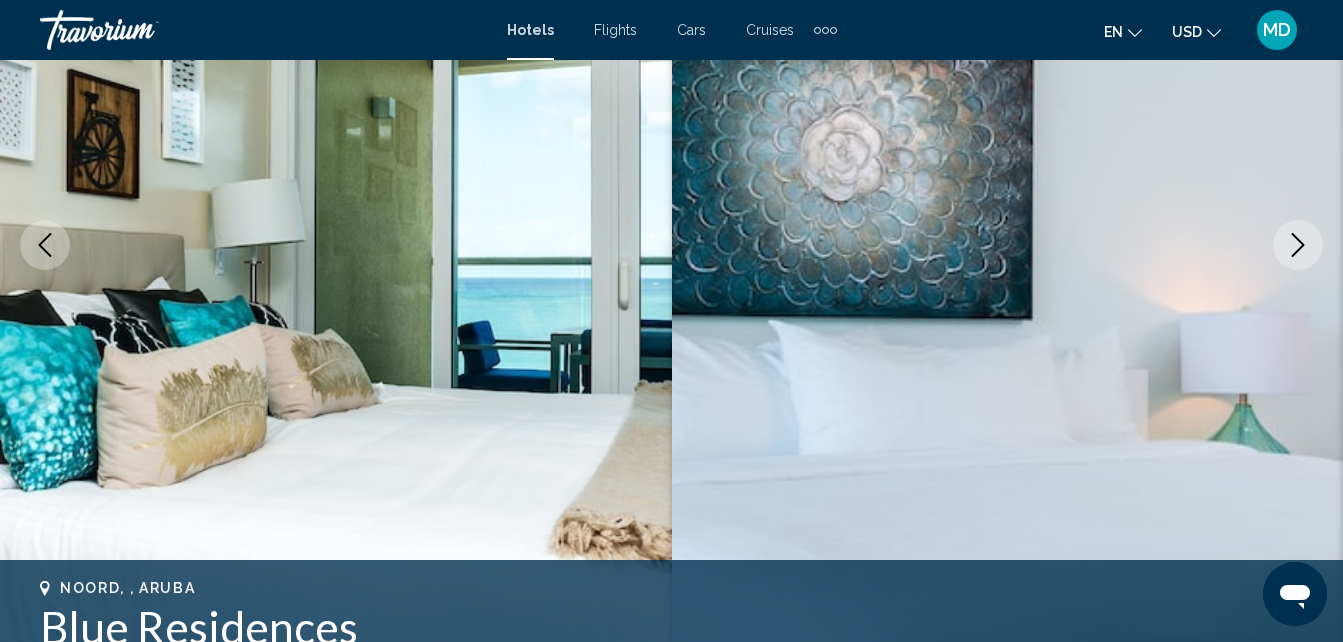 click 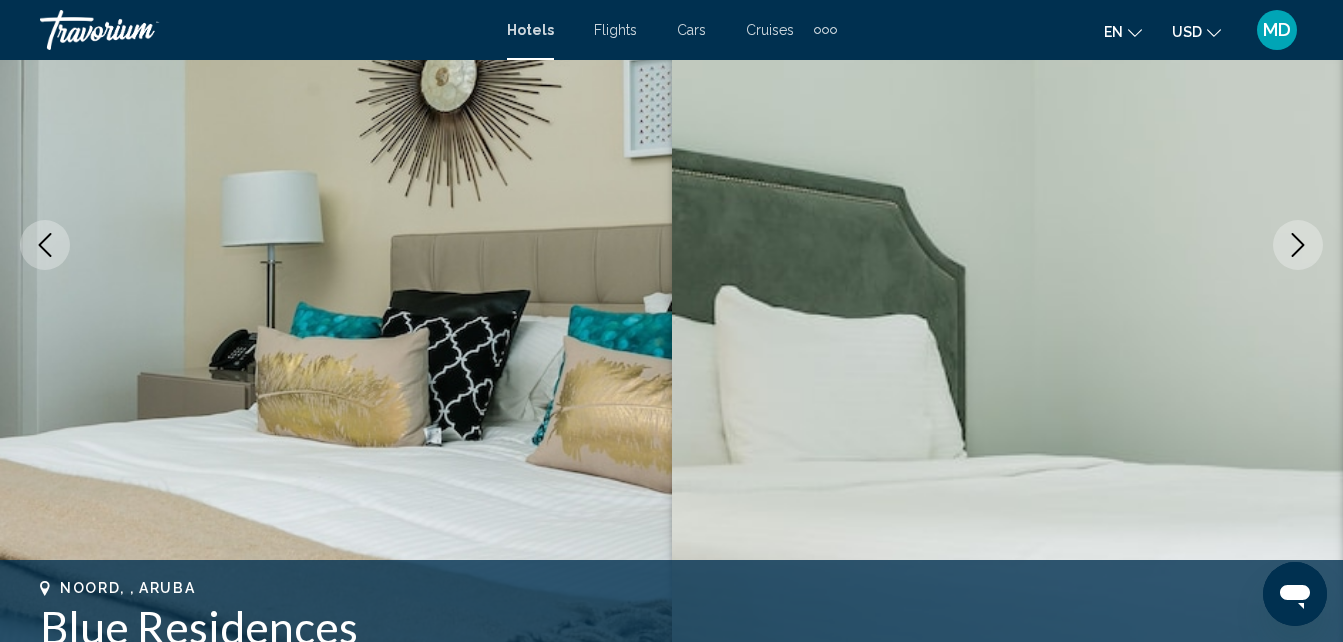 click at bounding box center [1298, 245] 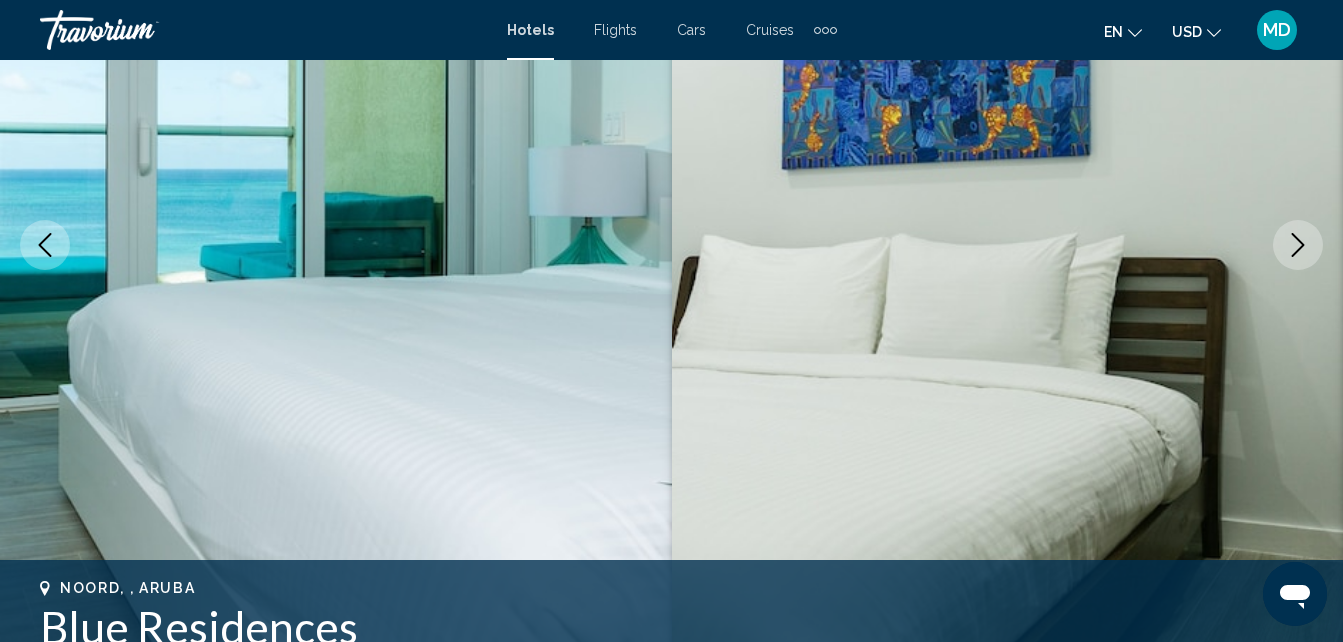 click at bounding box center [1298, 245] 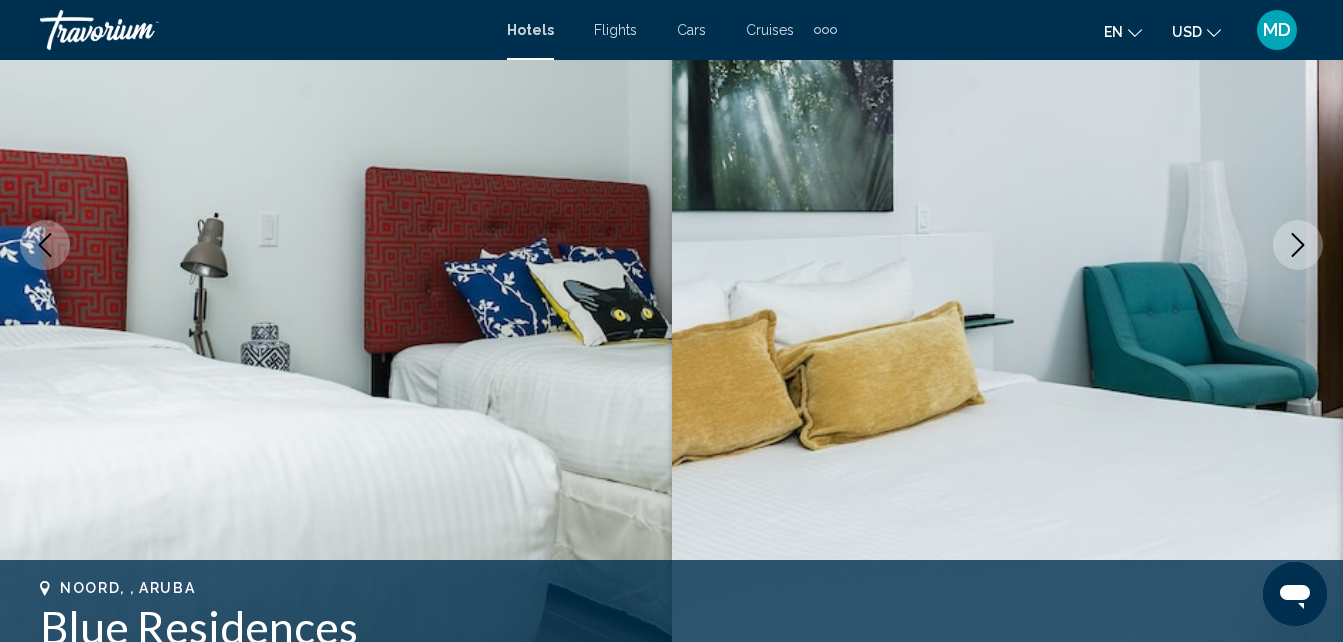 click at bounding box center [1008, 245] 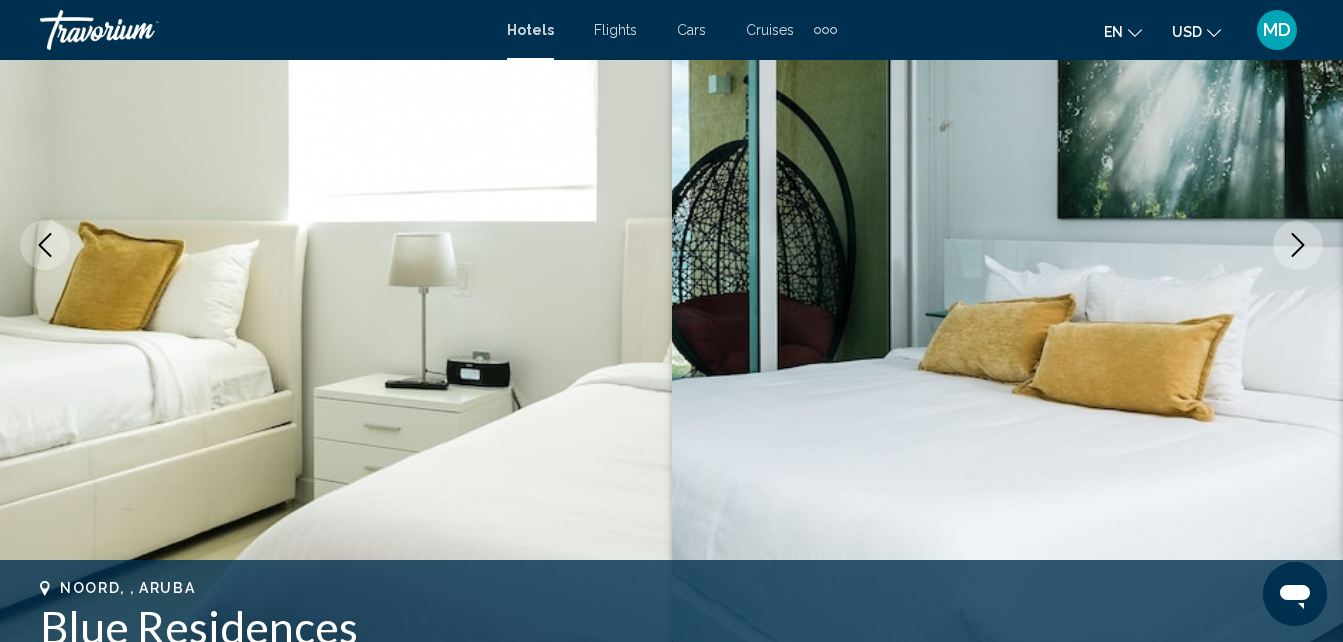 click at bounding box center (1298, 245) 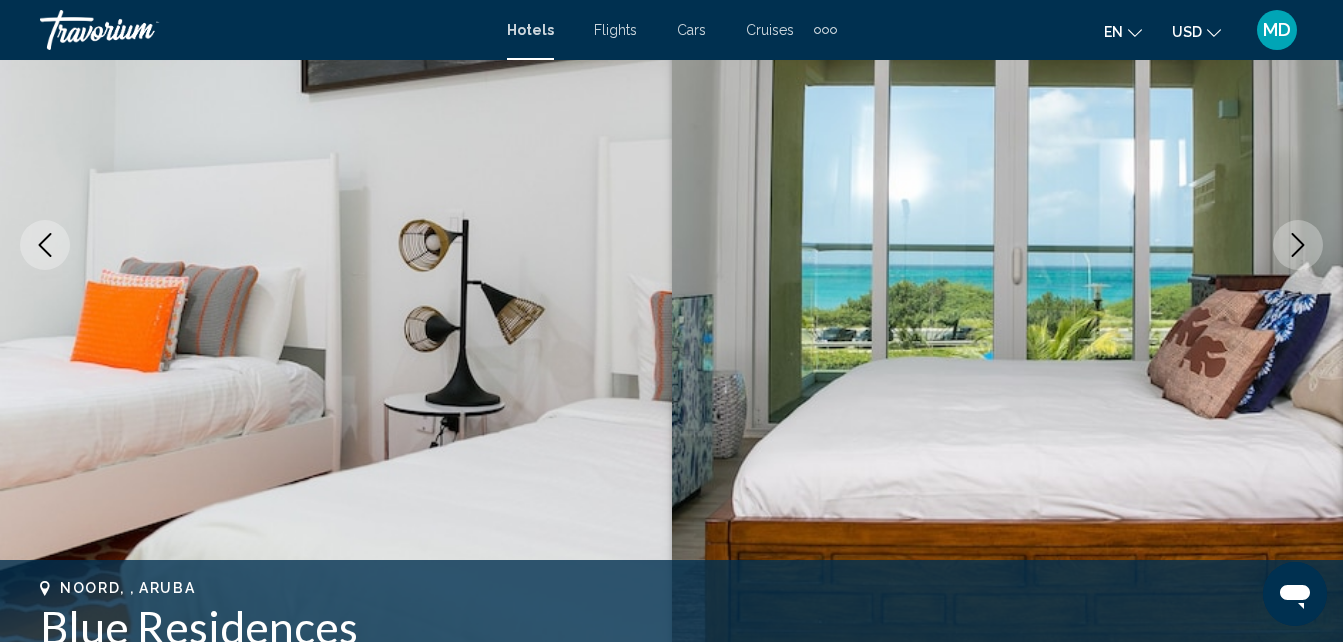click at bounding box center (1298, 245) 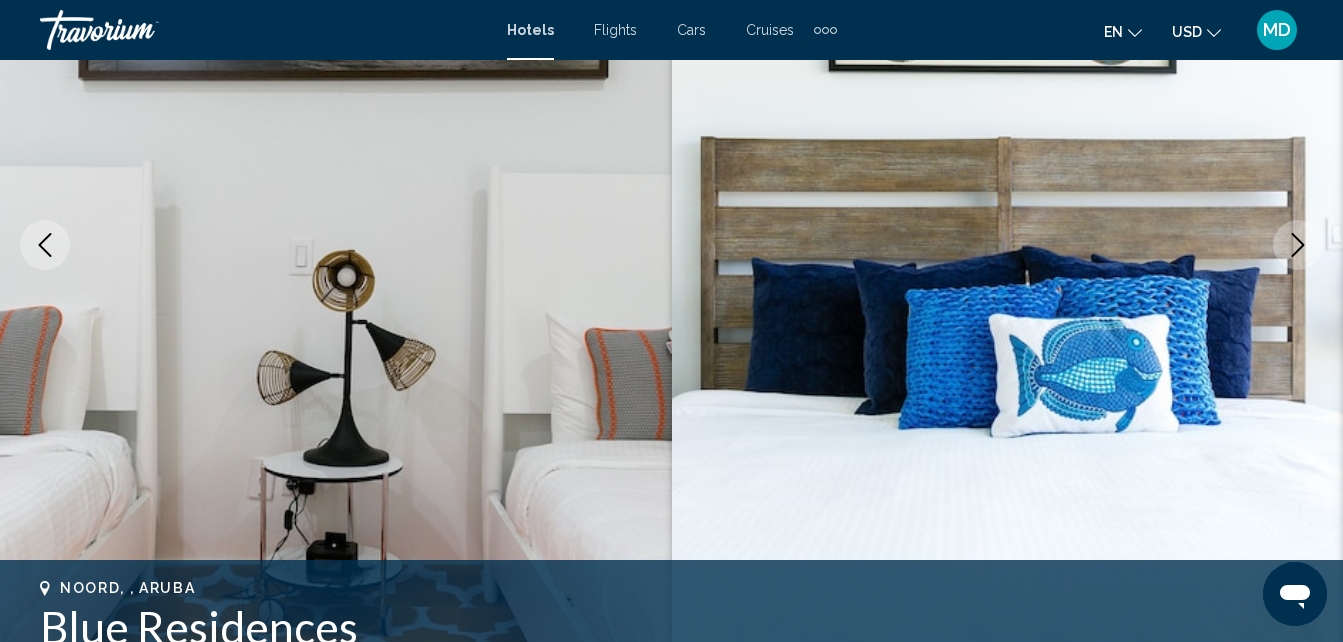 click at bounding box center (1008, 245) 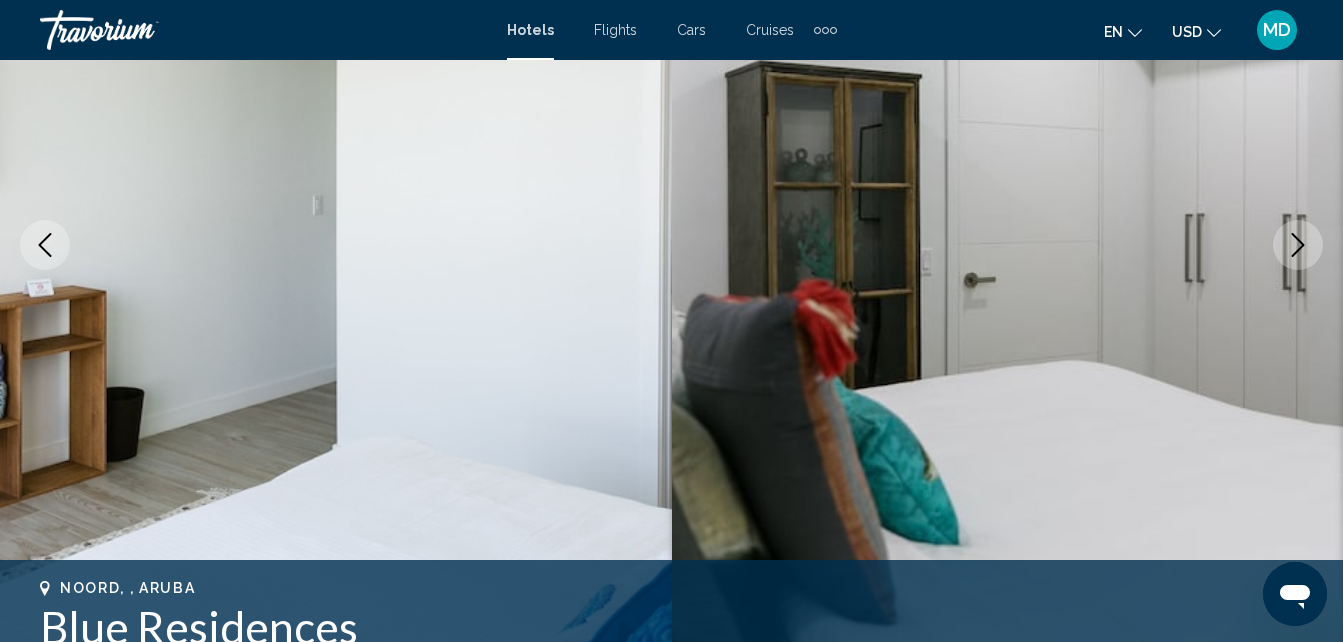 click at bounding box center [1298, 245] 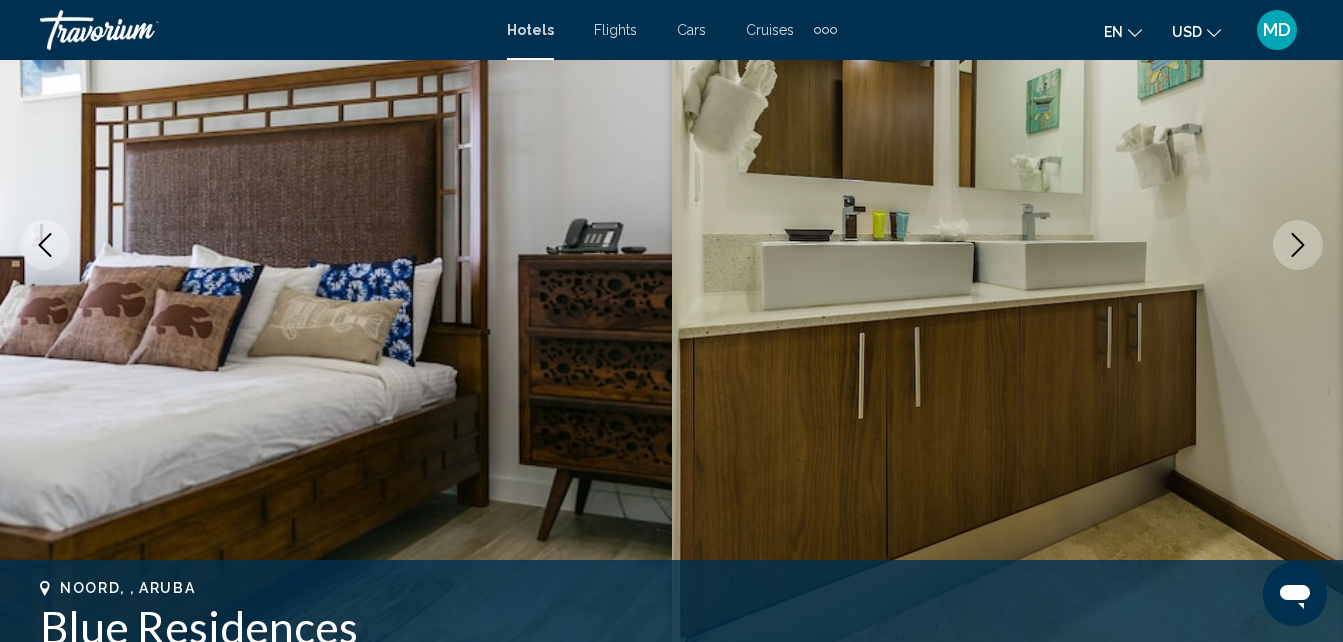 click at bounding box center (1298, 245) 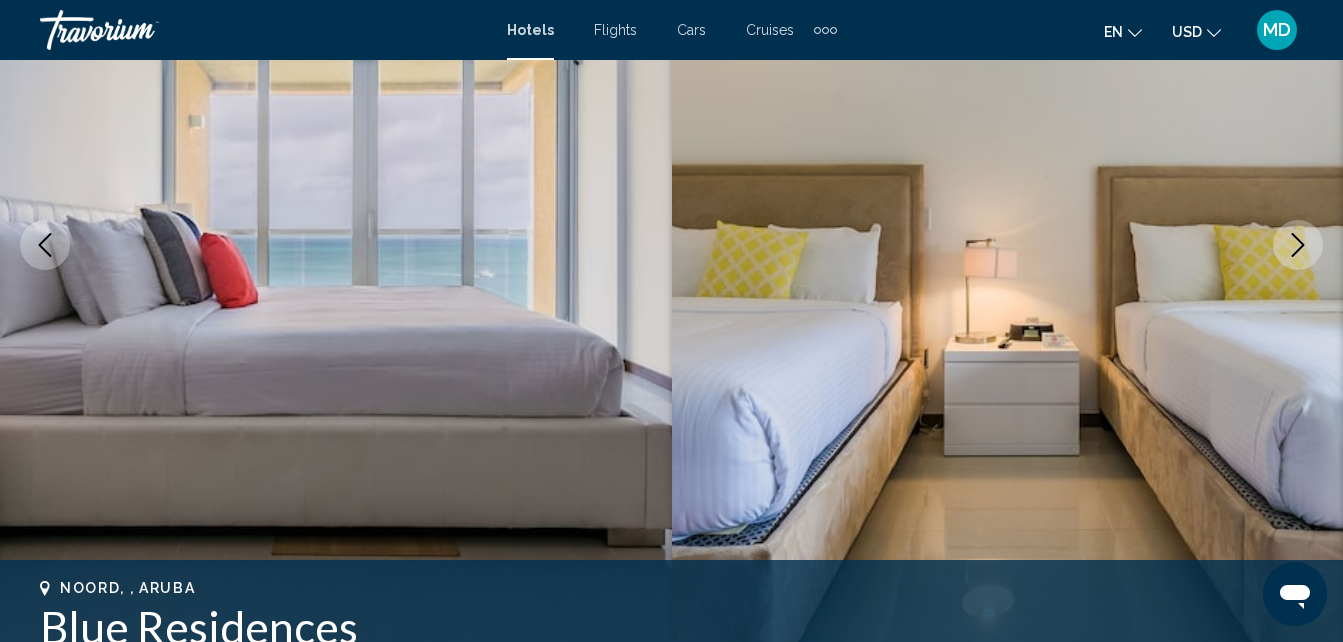 click at bounding box center (1298, 245) 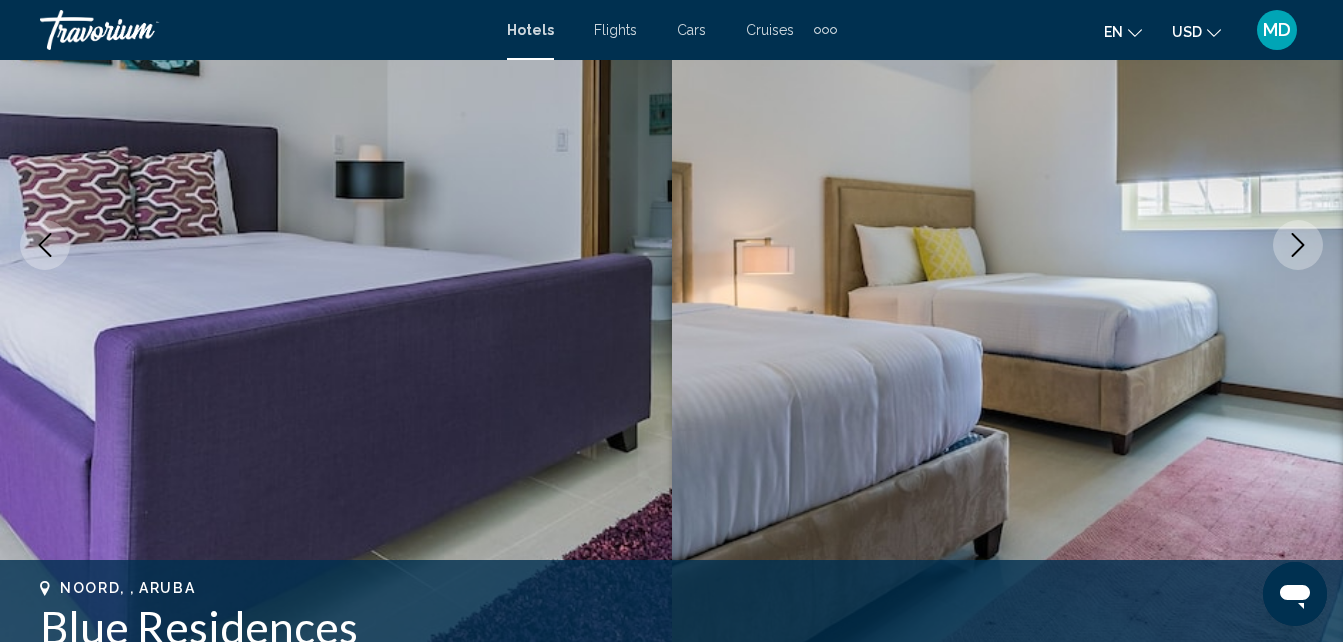click at bounding box center [1298, 245] 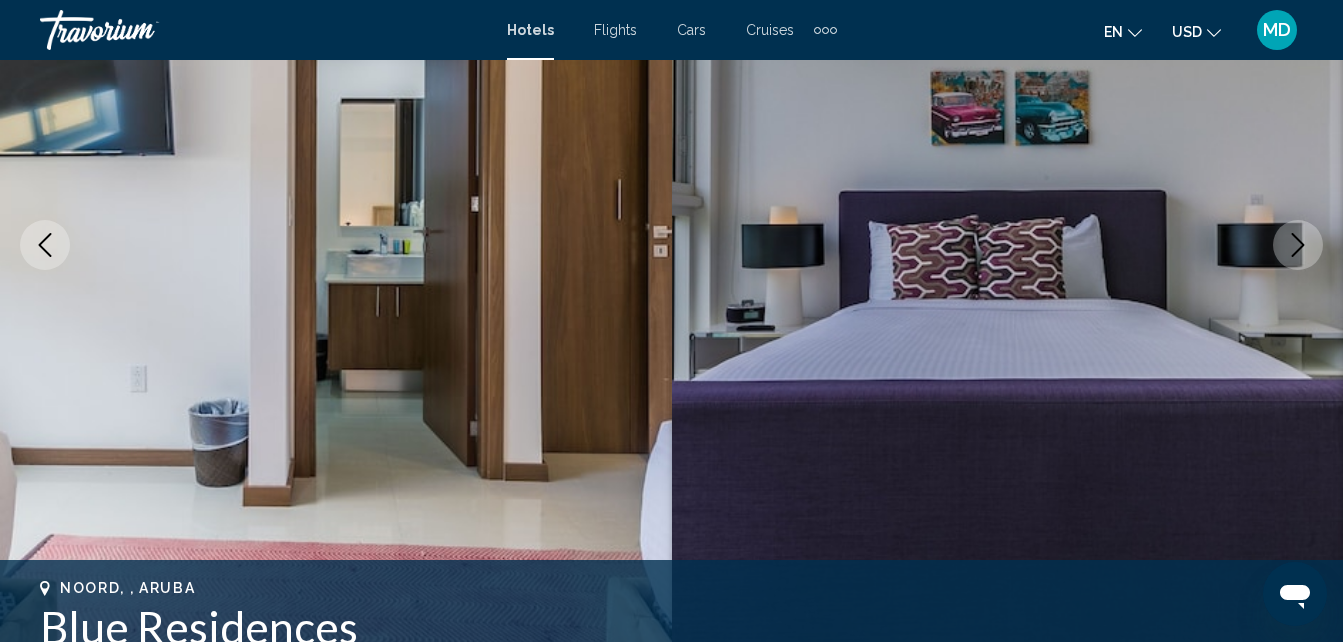 click 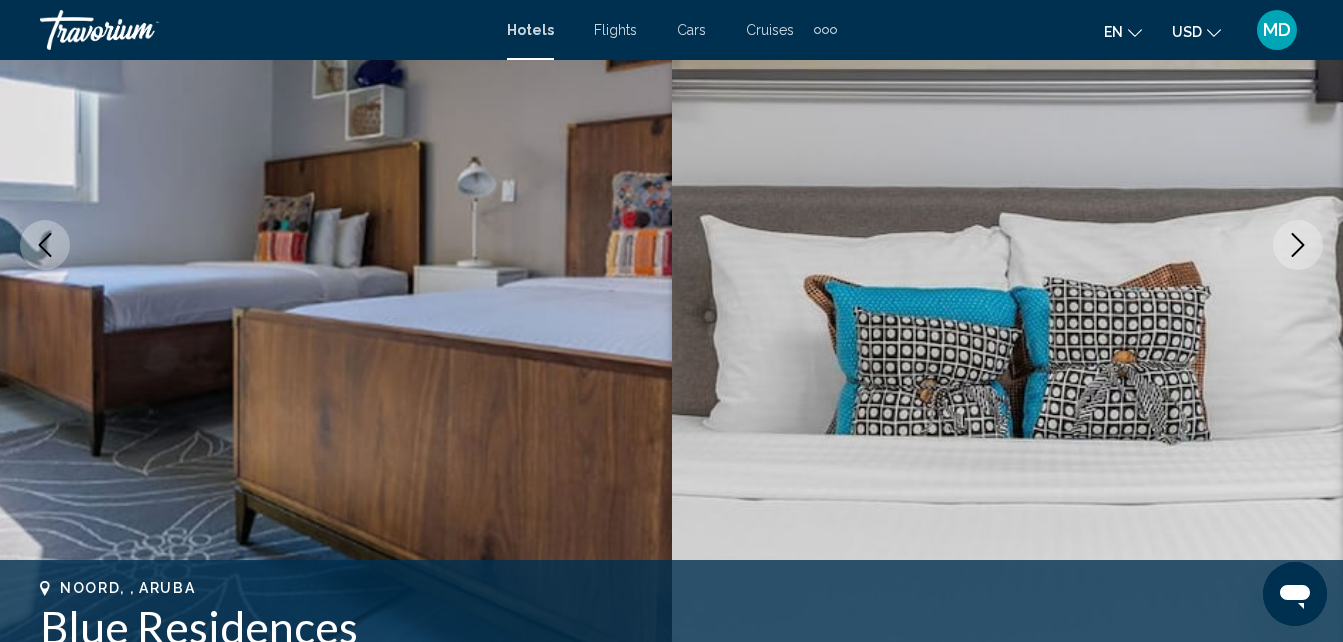 click 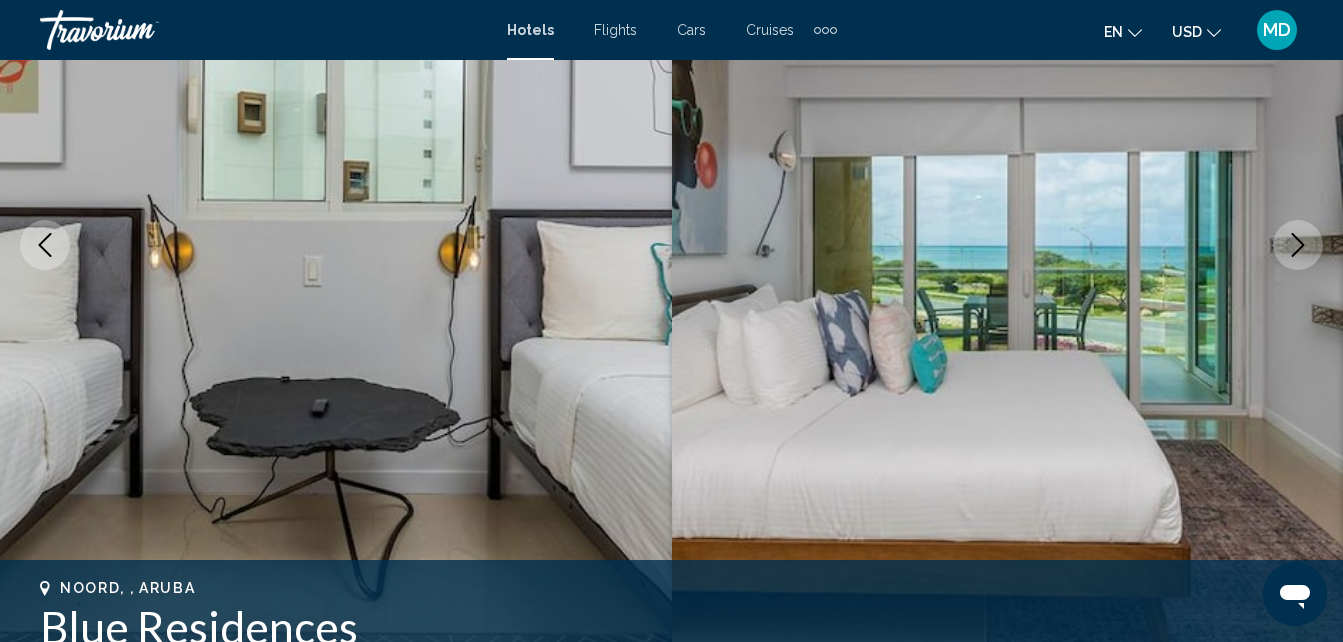 click at bounding box center [1298, 245] 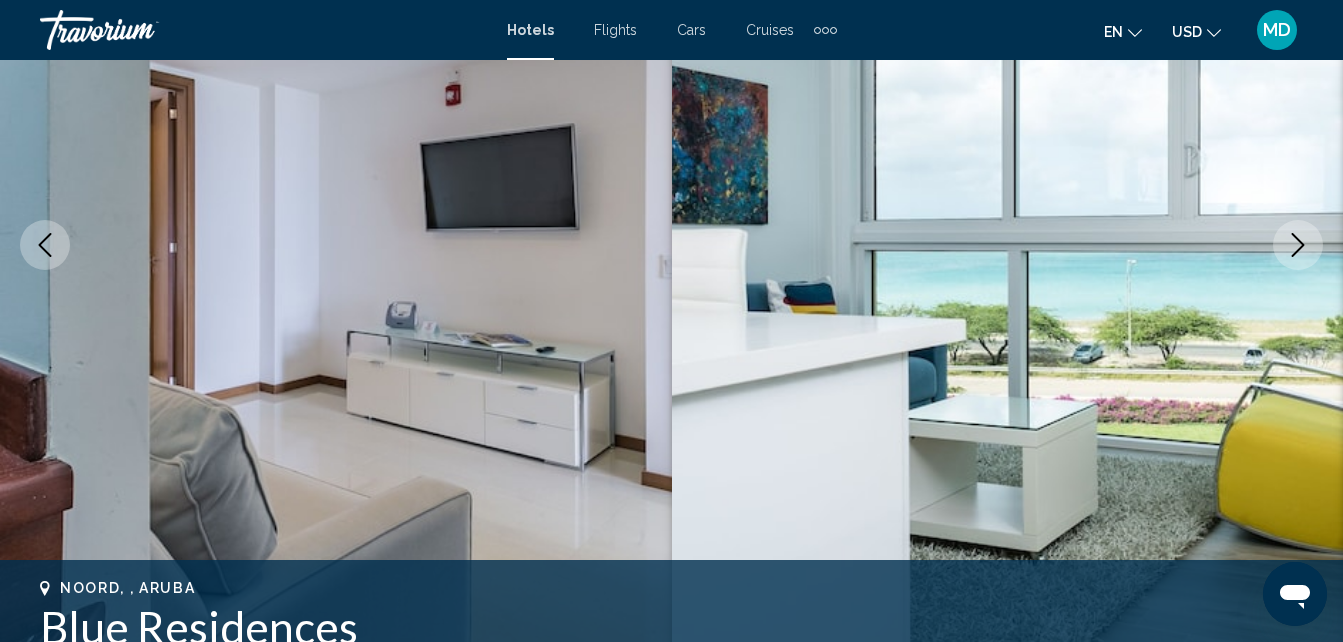 click 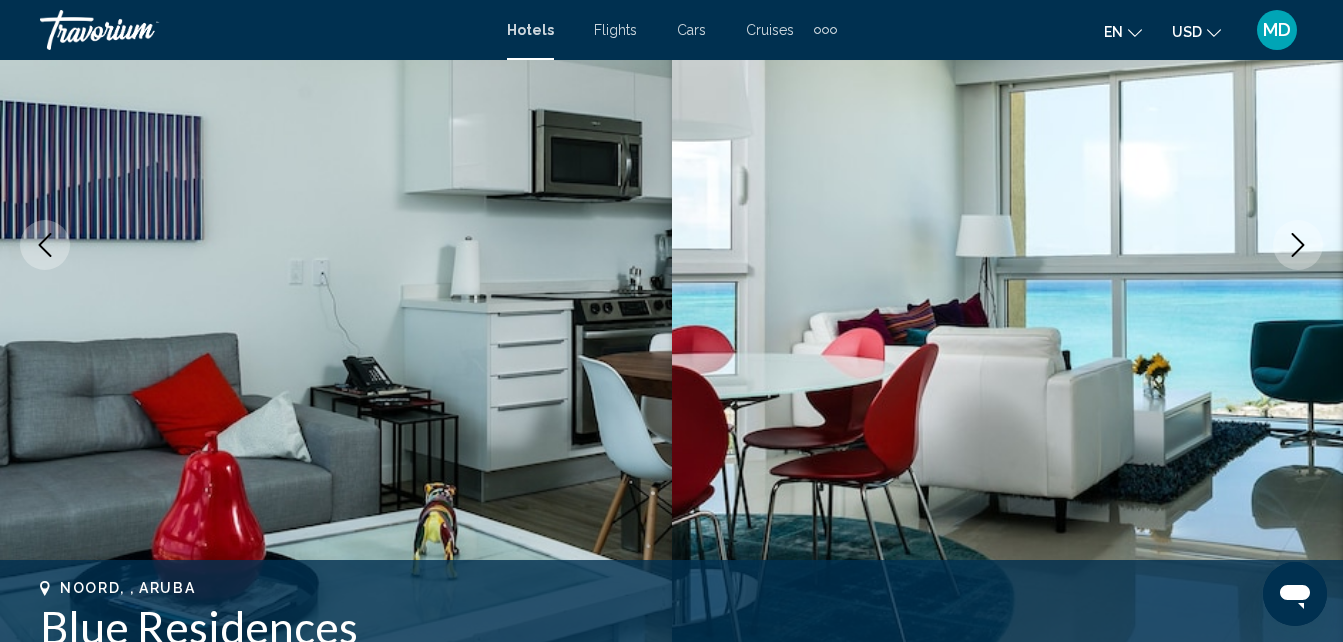 click at bounding box center [1298, 245] 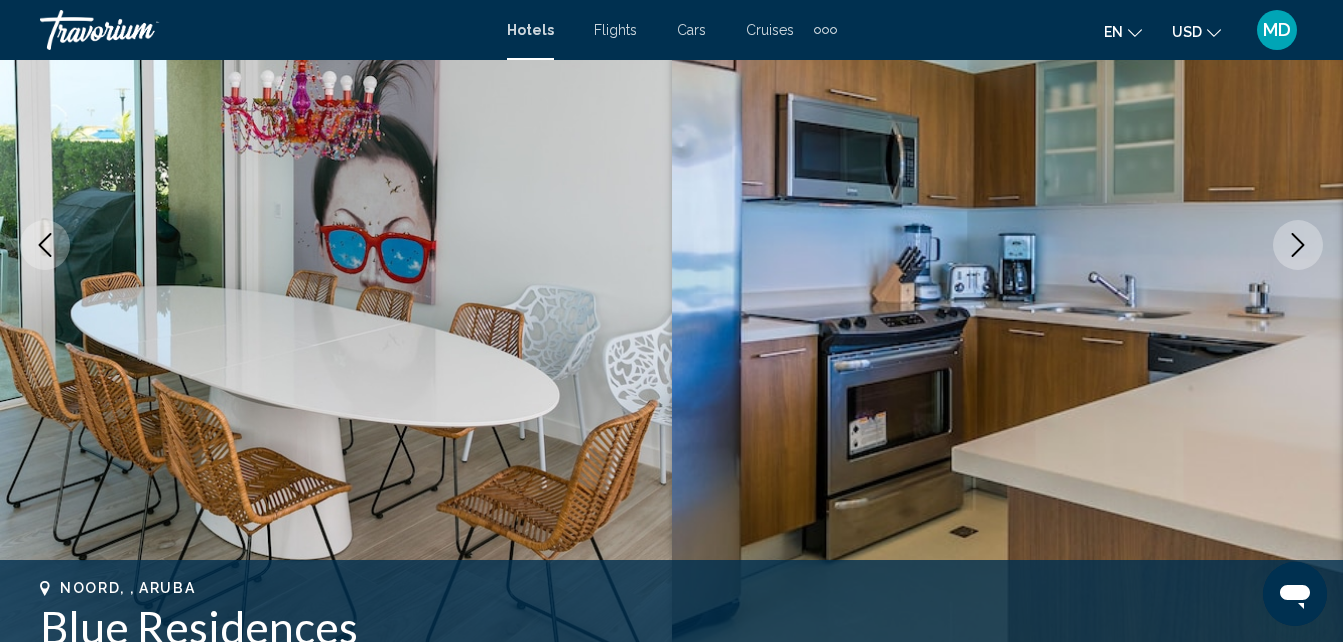click 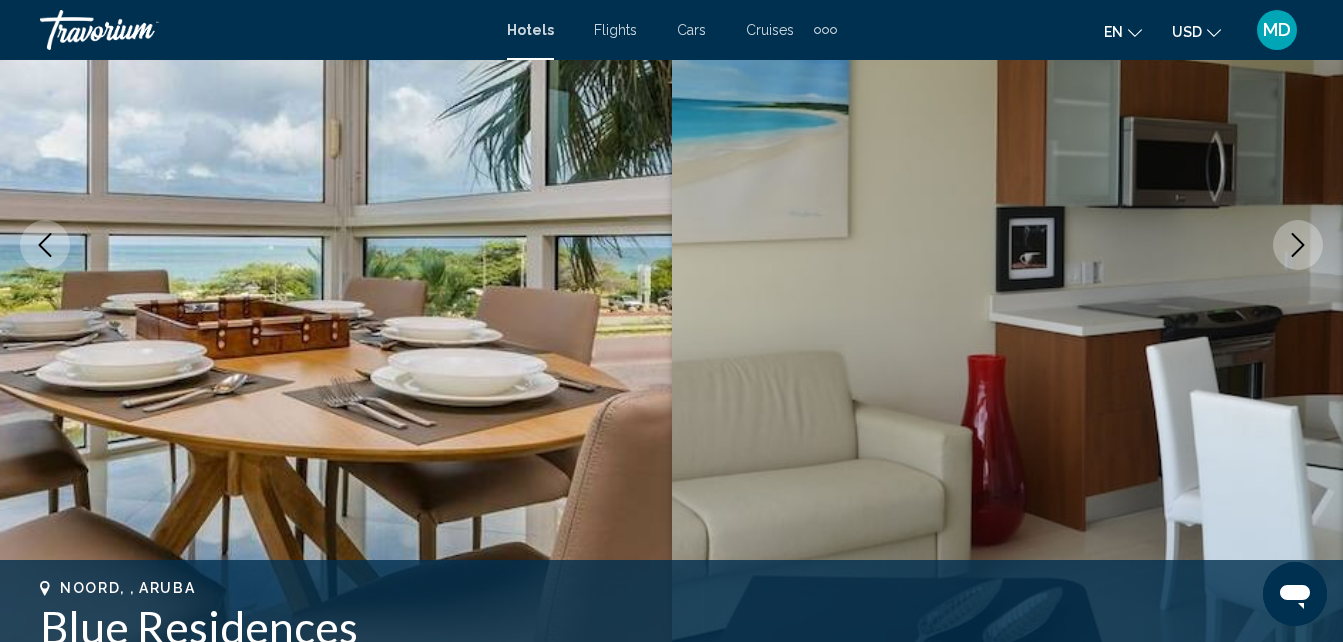 click 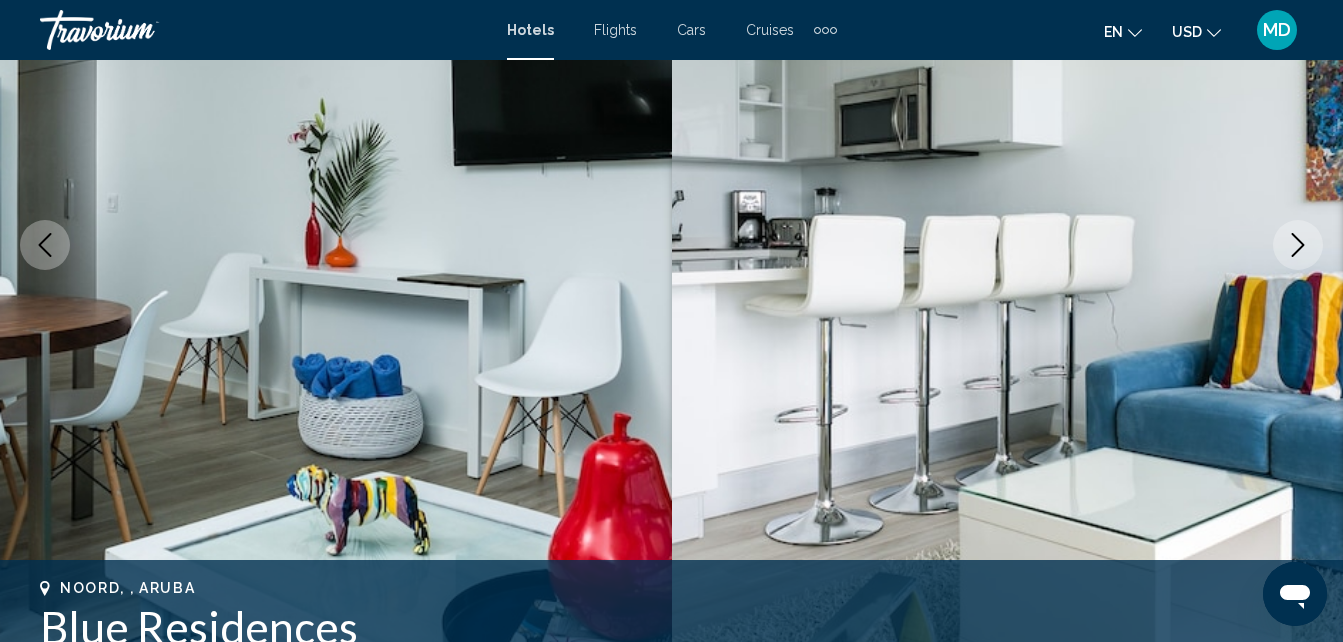 click 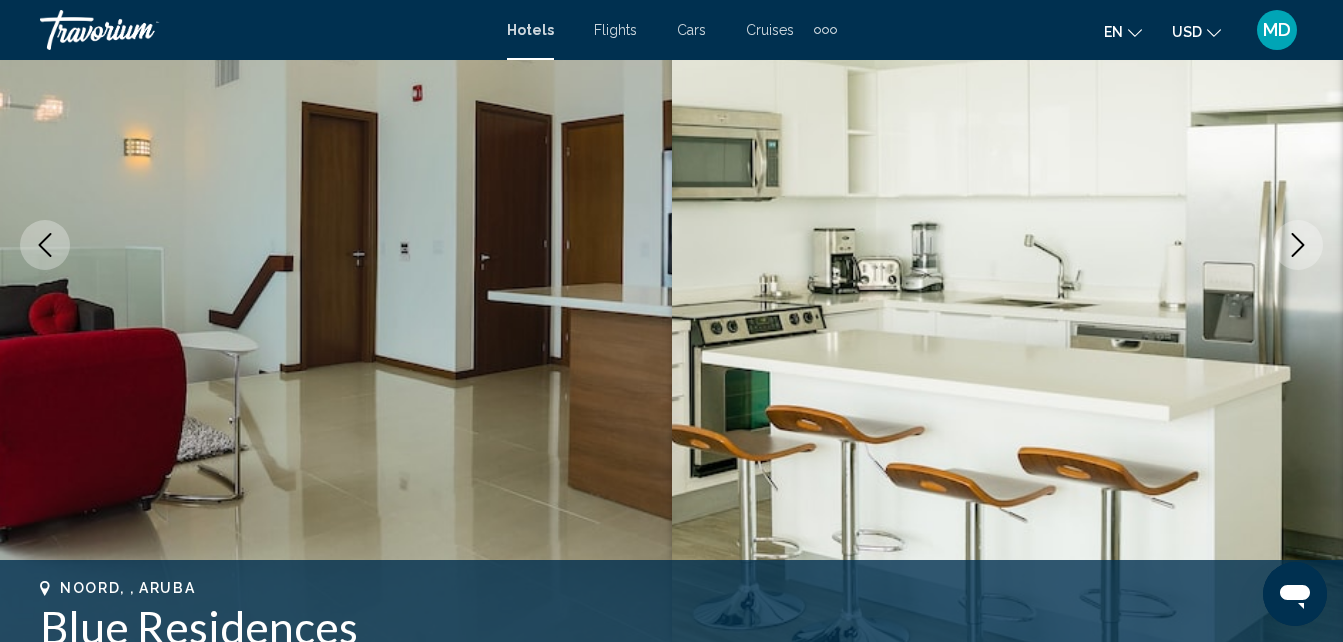 click 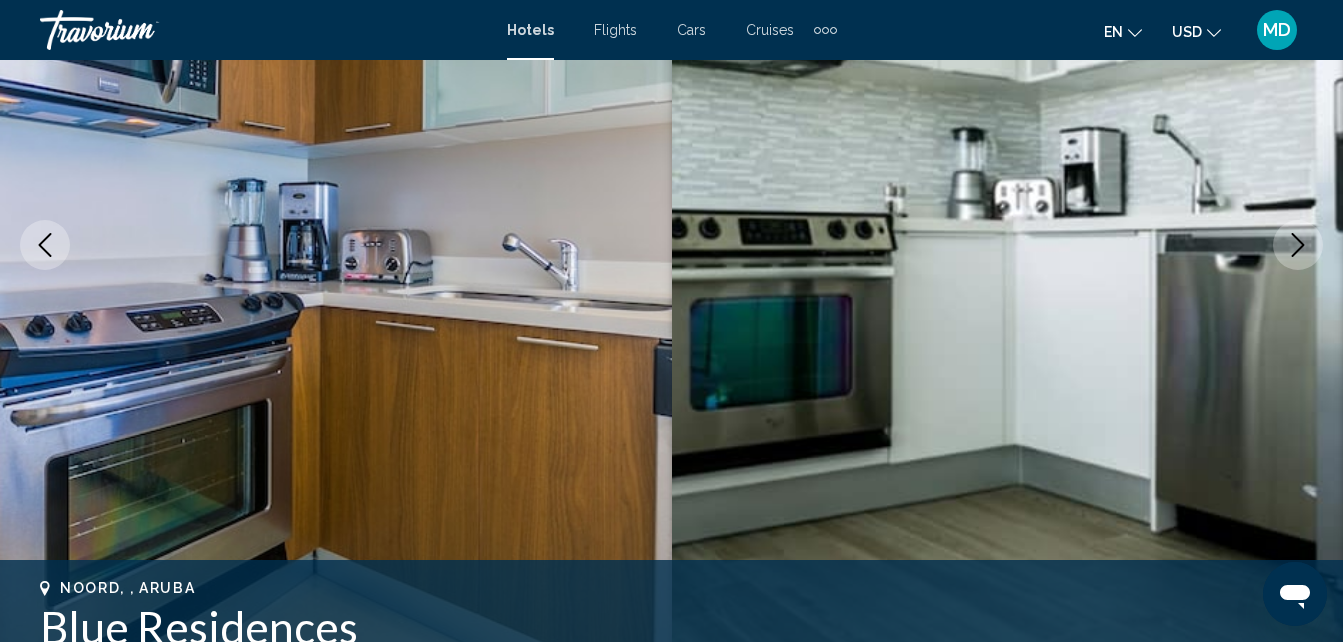 click 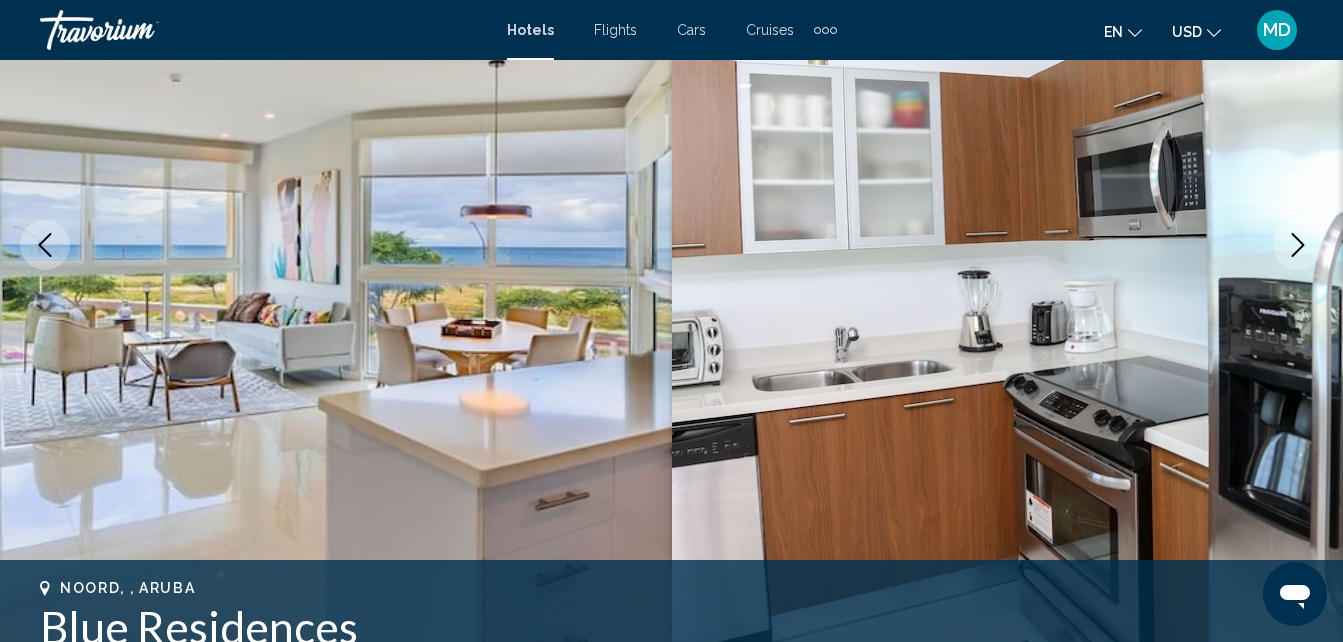 click 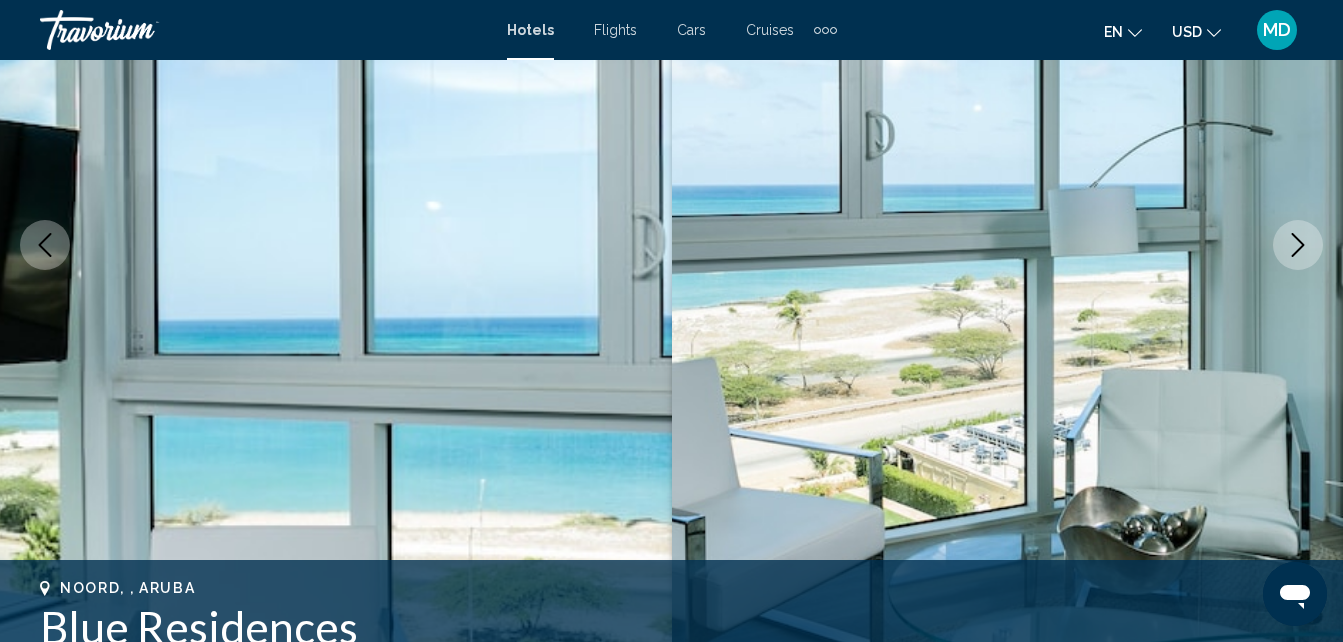 click at bounding box center (1298, 245) 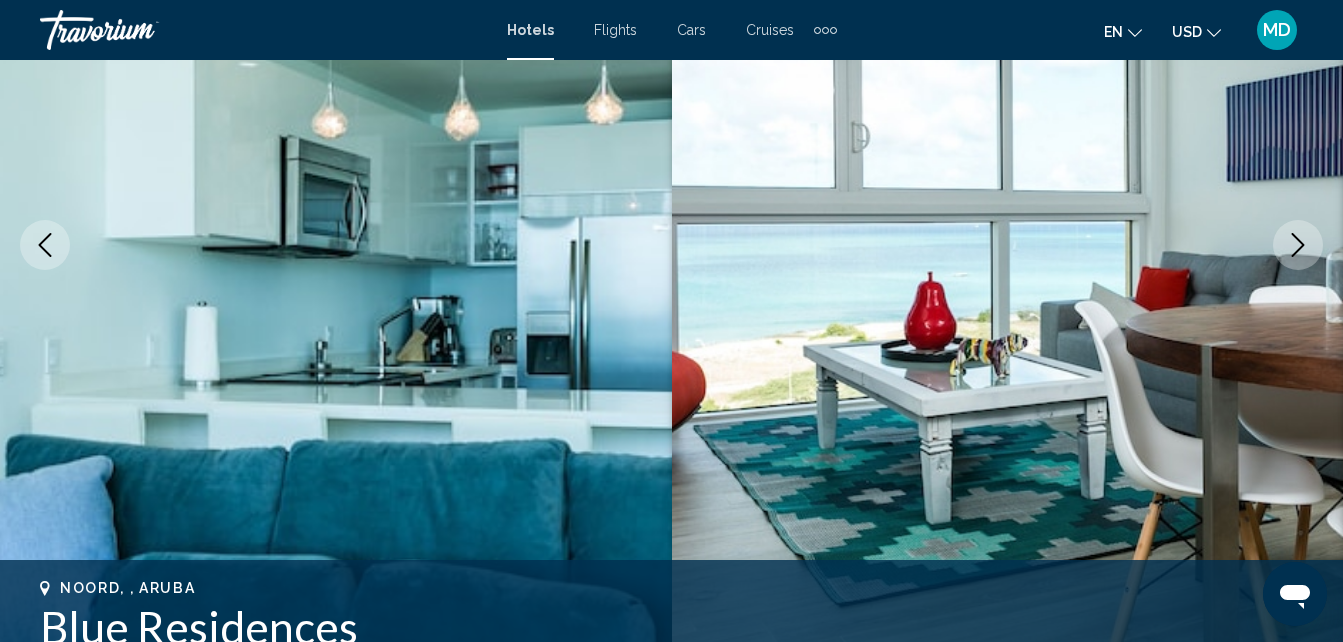 click 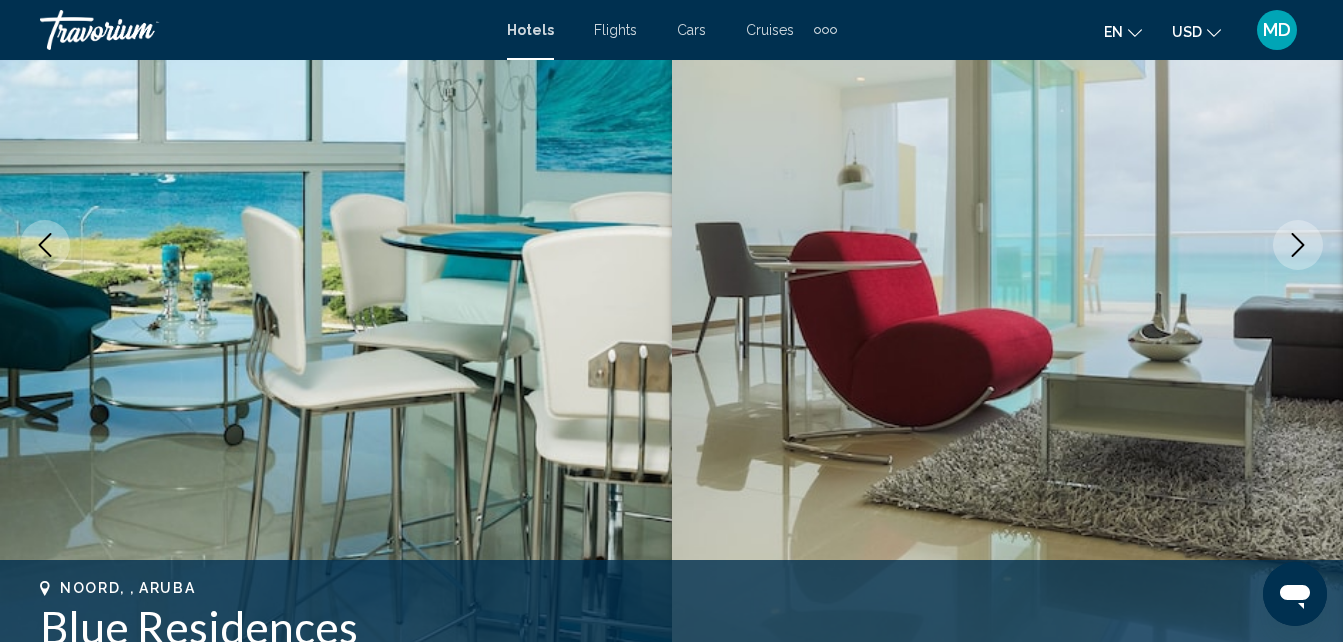 click 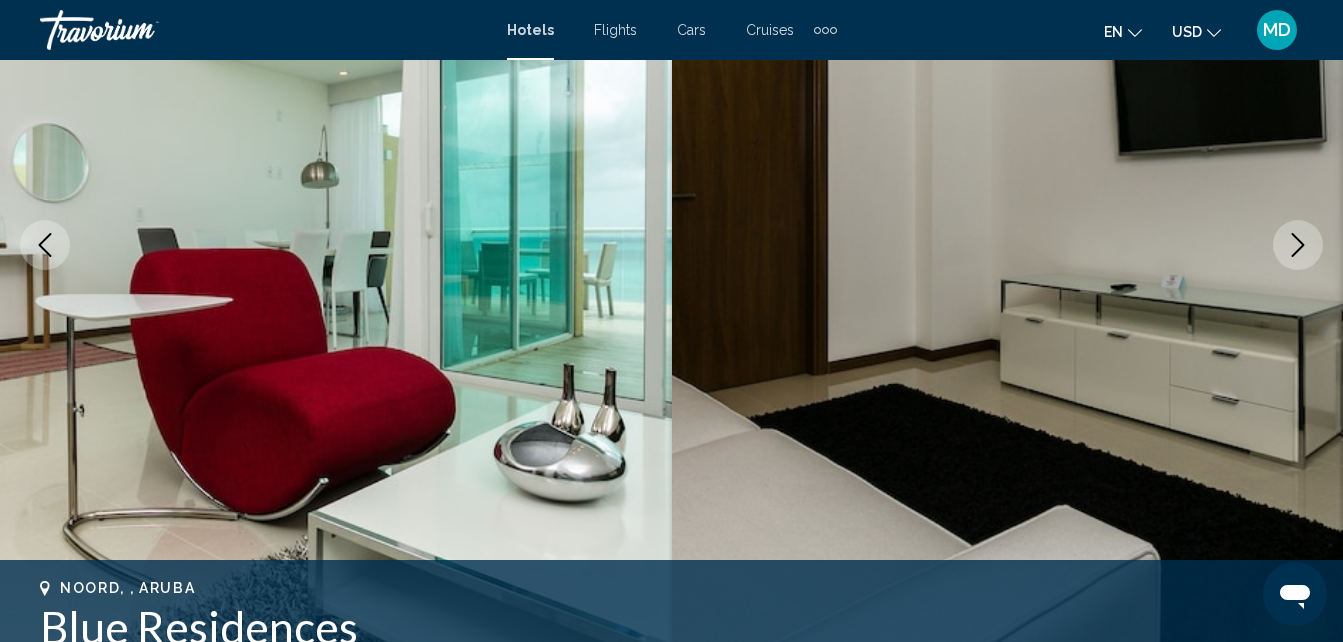 click 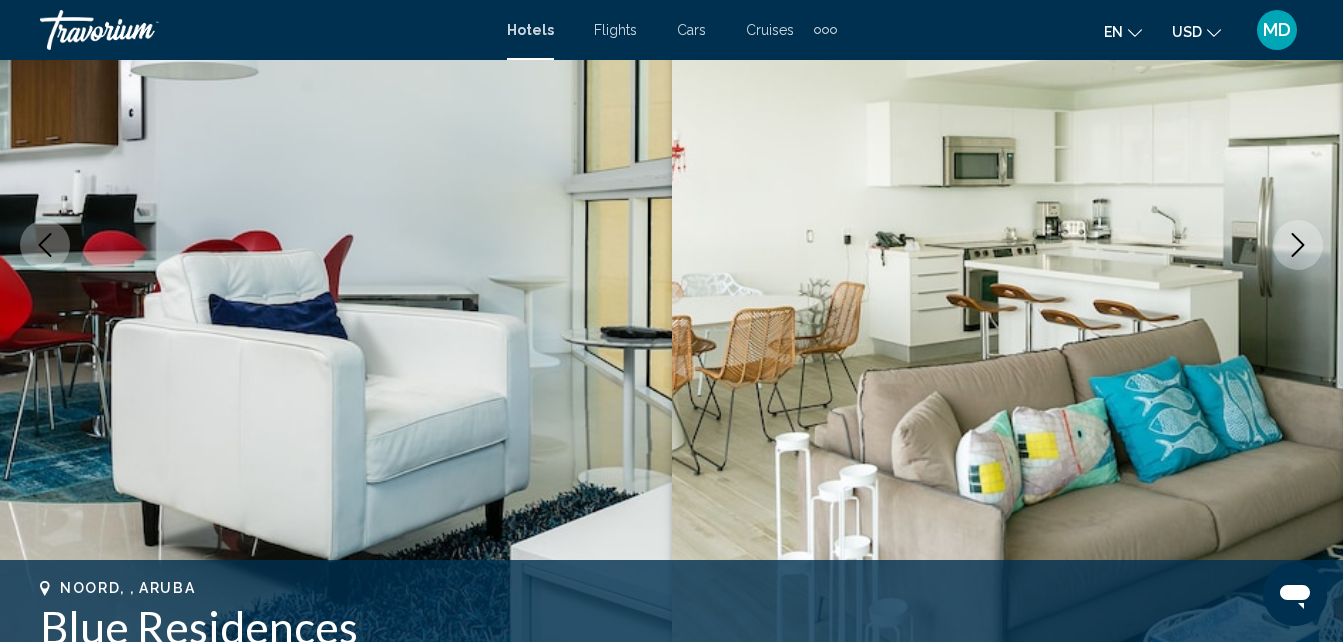 click at bounding box center (1298, 245) 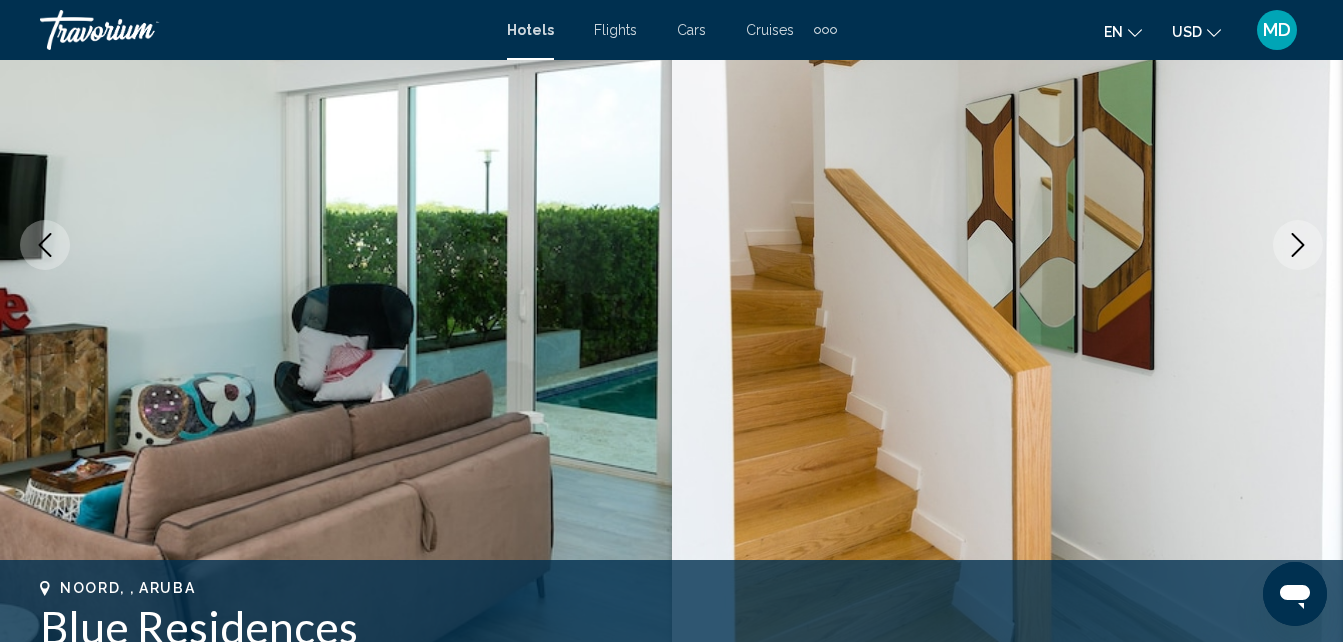 click at bounding box center (1298, 245) 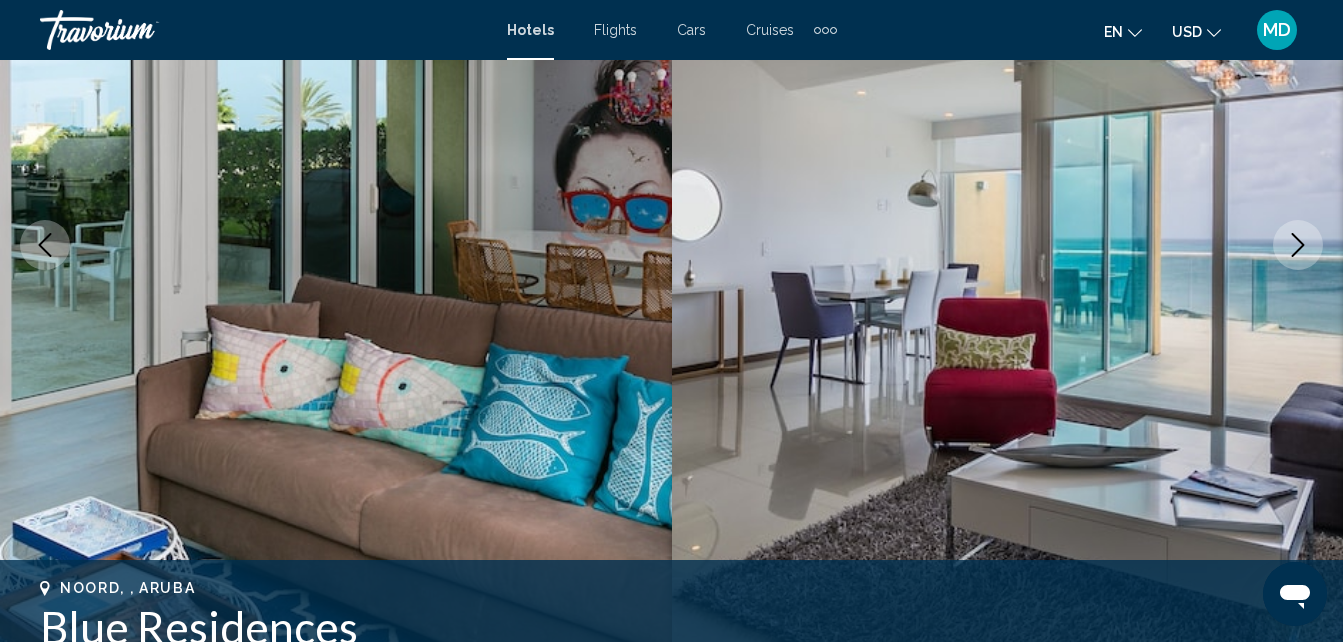 click 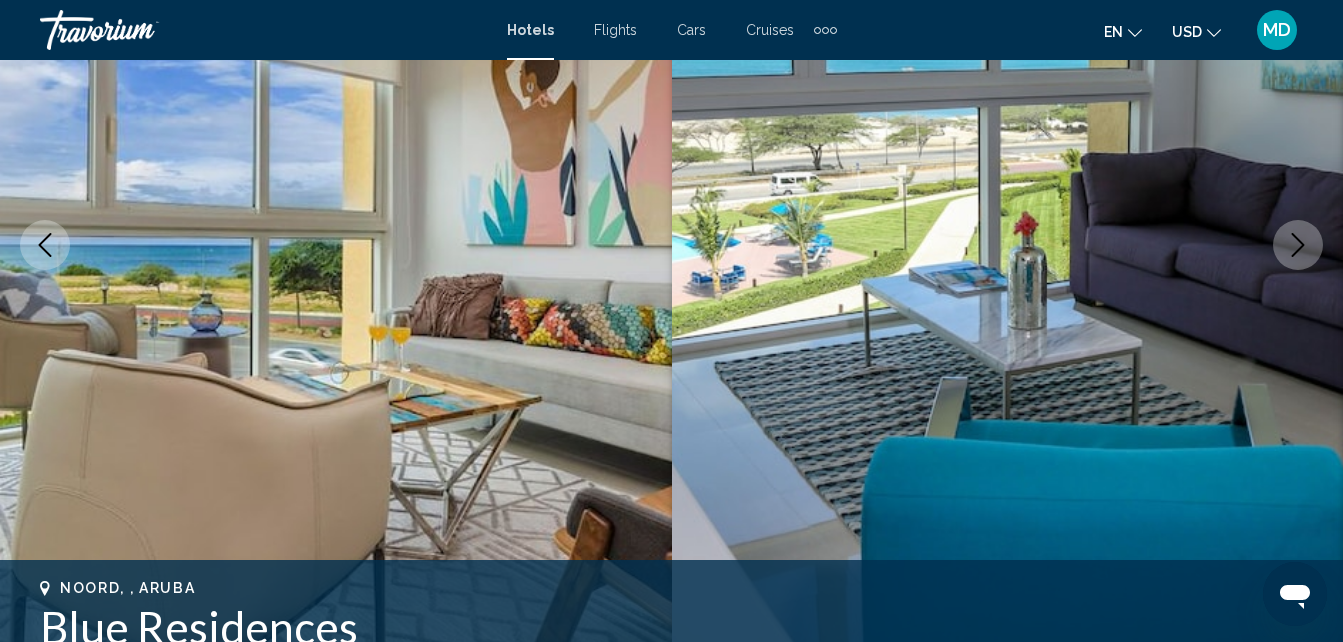 click at bounding box center (1298, 245) 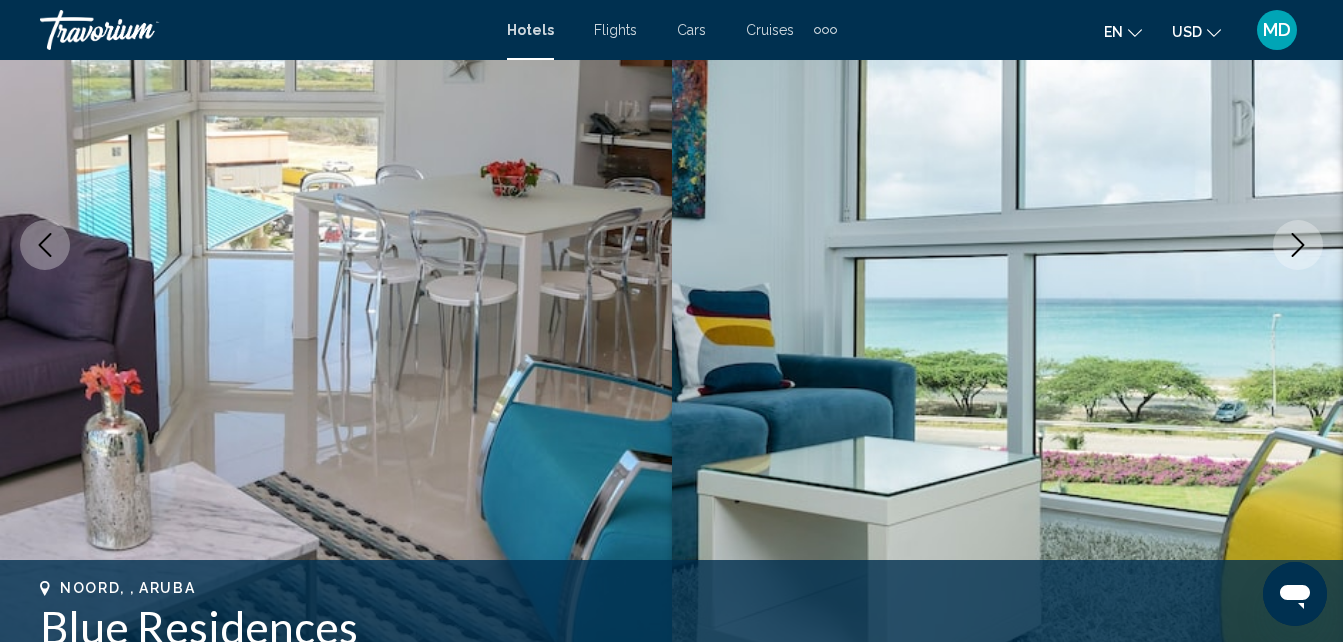 click 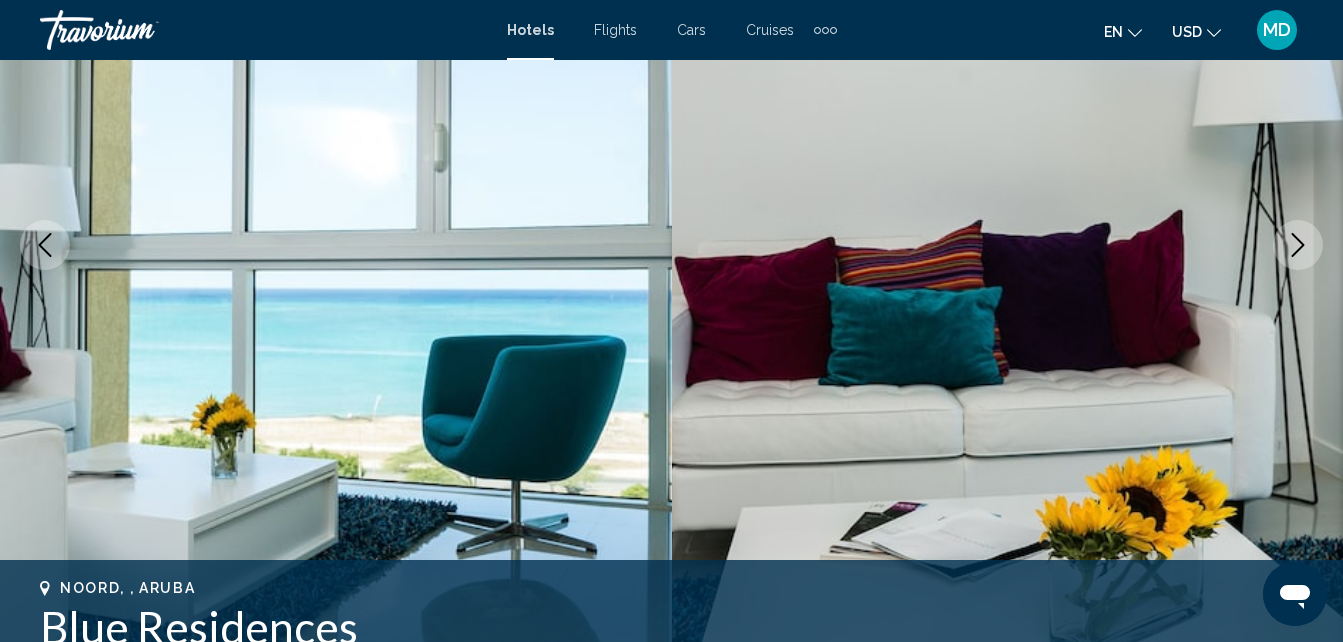 click 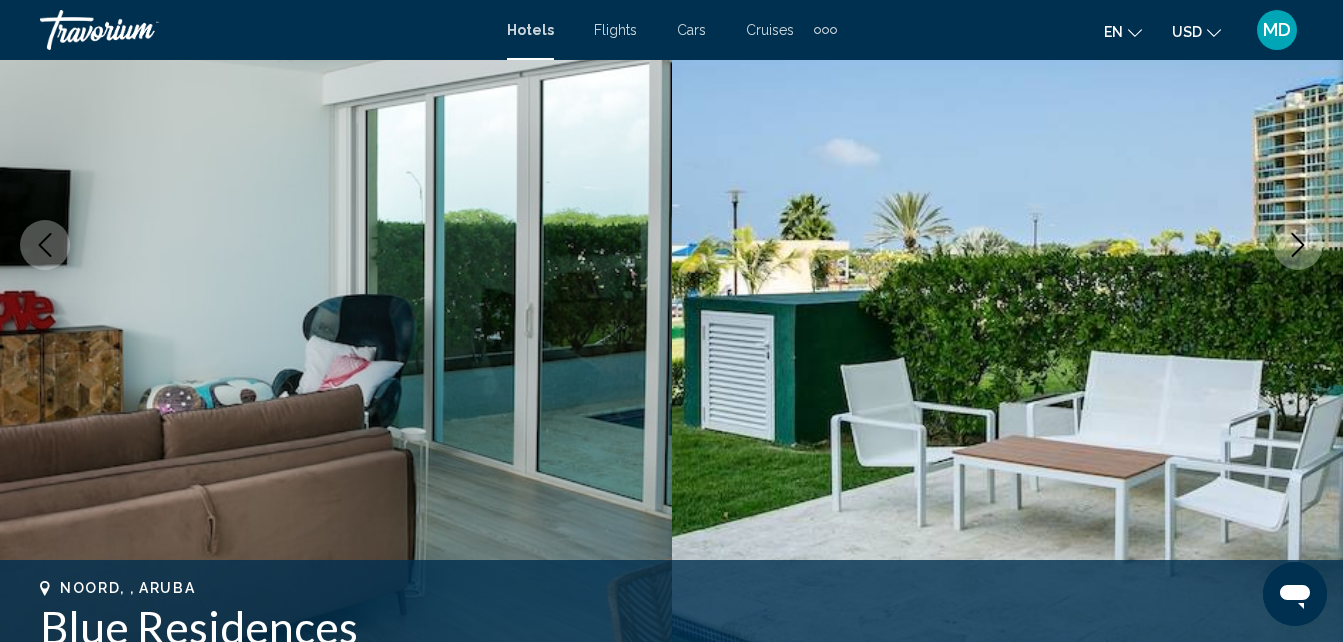 click at bounding box center [1298, 245] 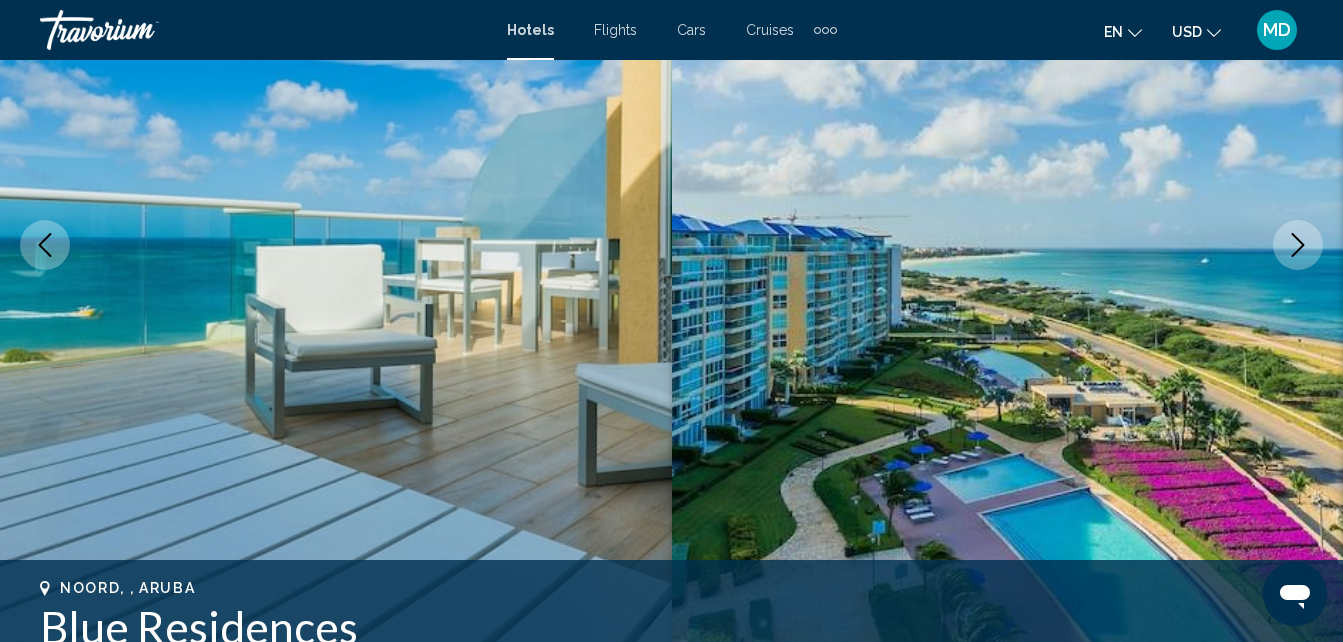 click at bounding box center (1298, 245) 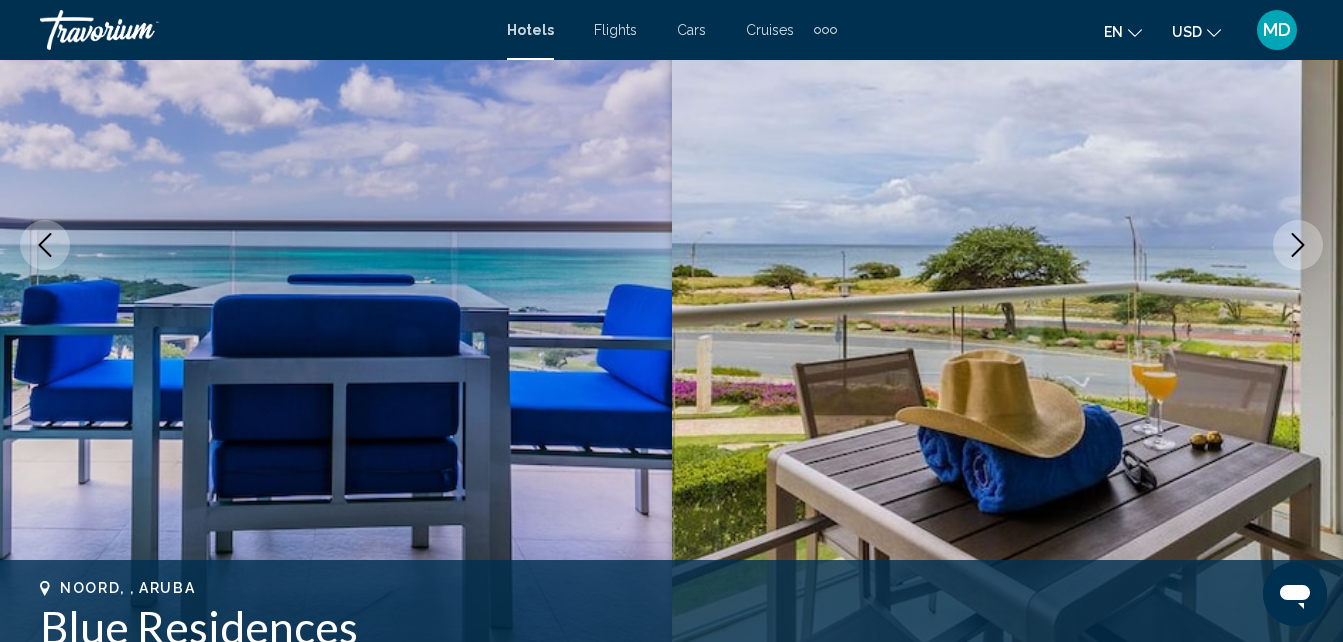 click at bounding box center [1298, 245] 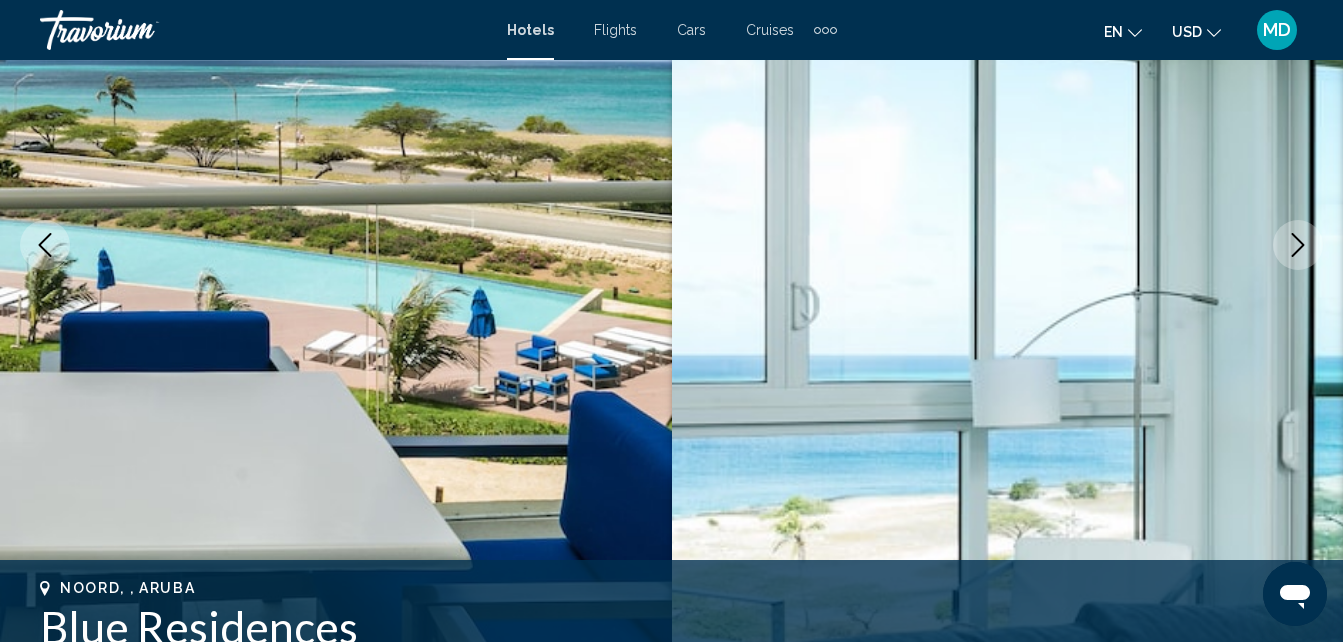 click at bounding box center [1298, 245] 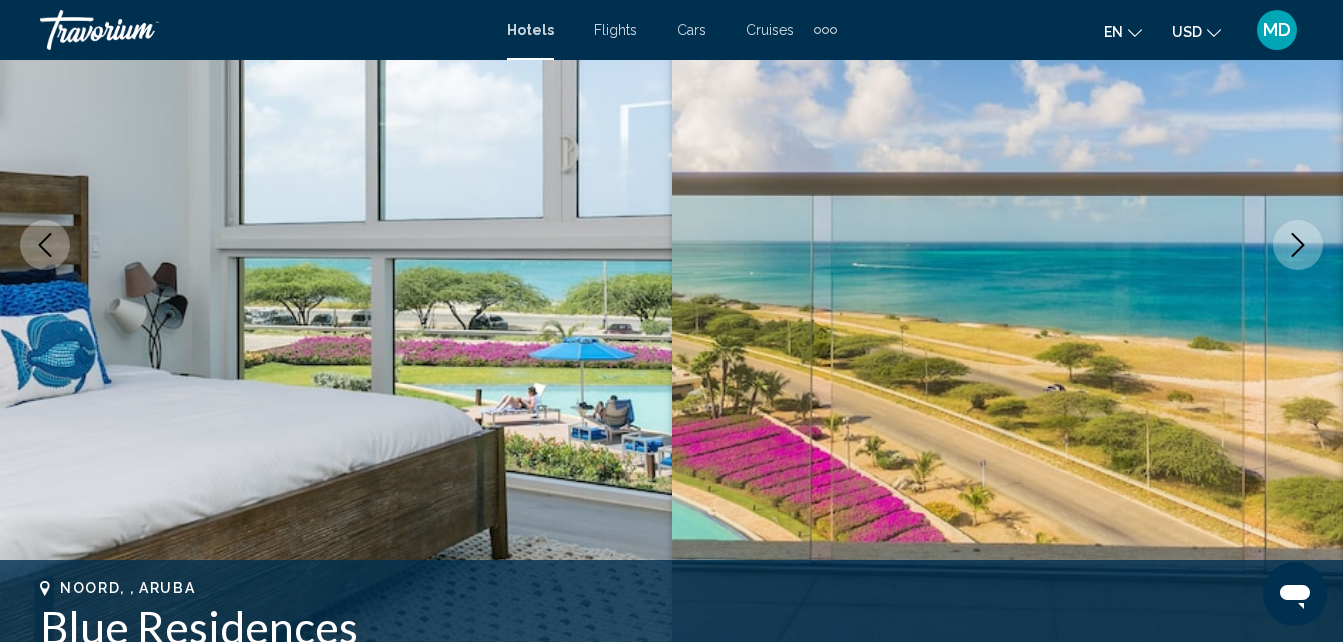 click at bounding box center (1298, 245) 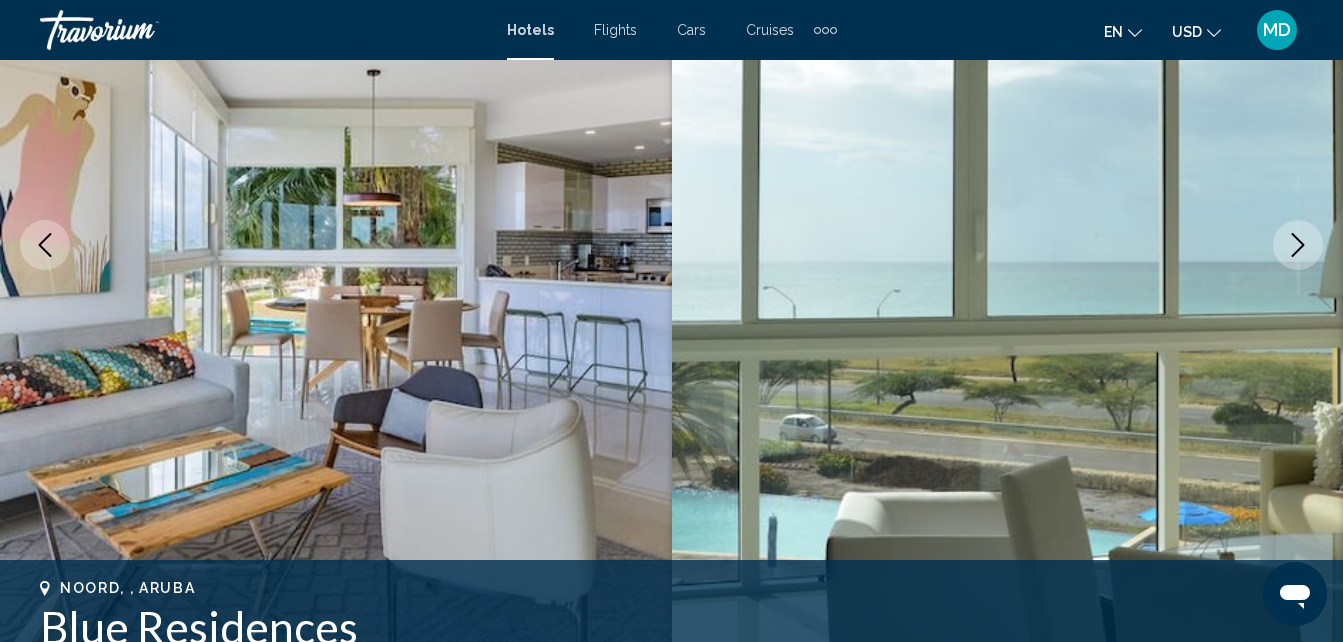 click 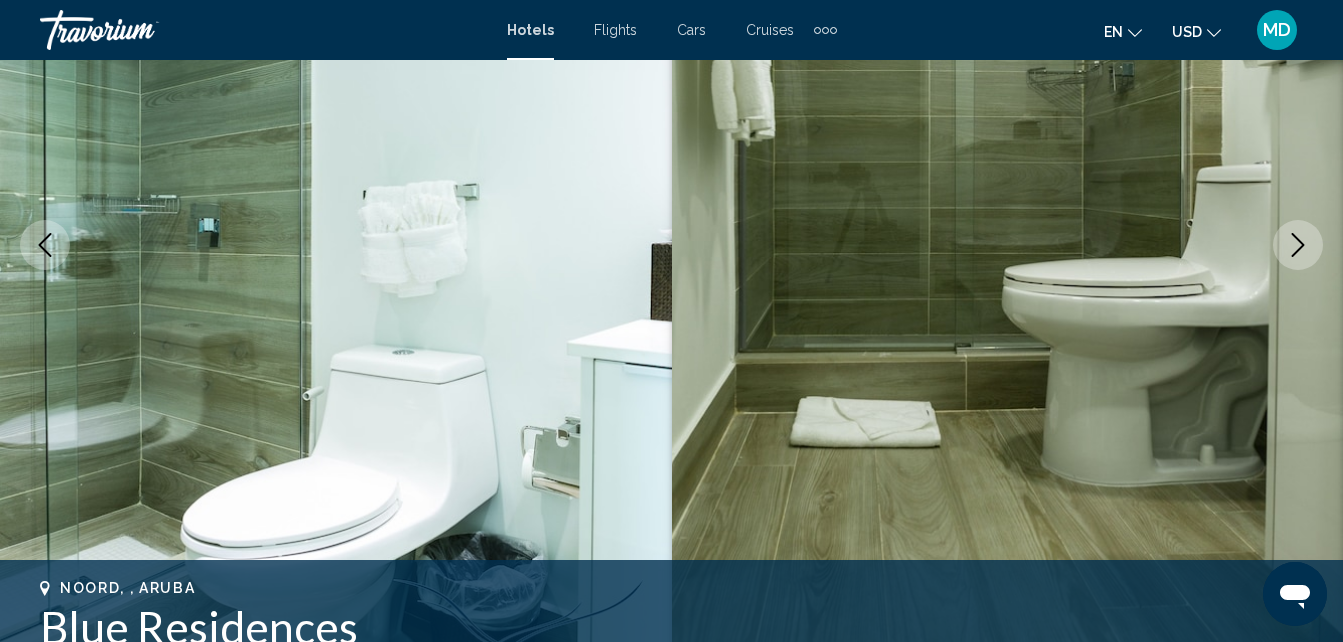 click 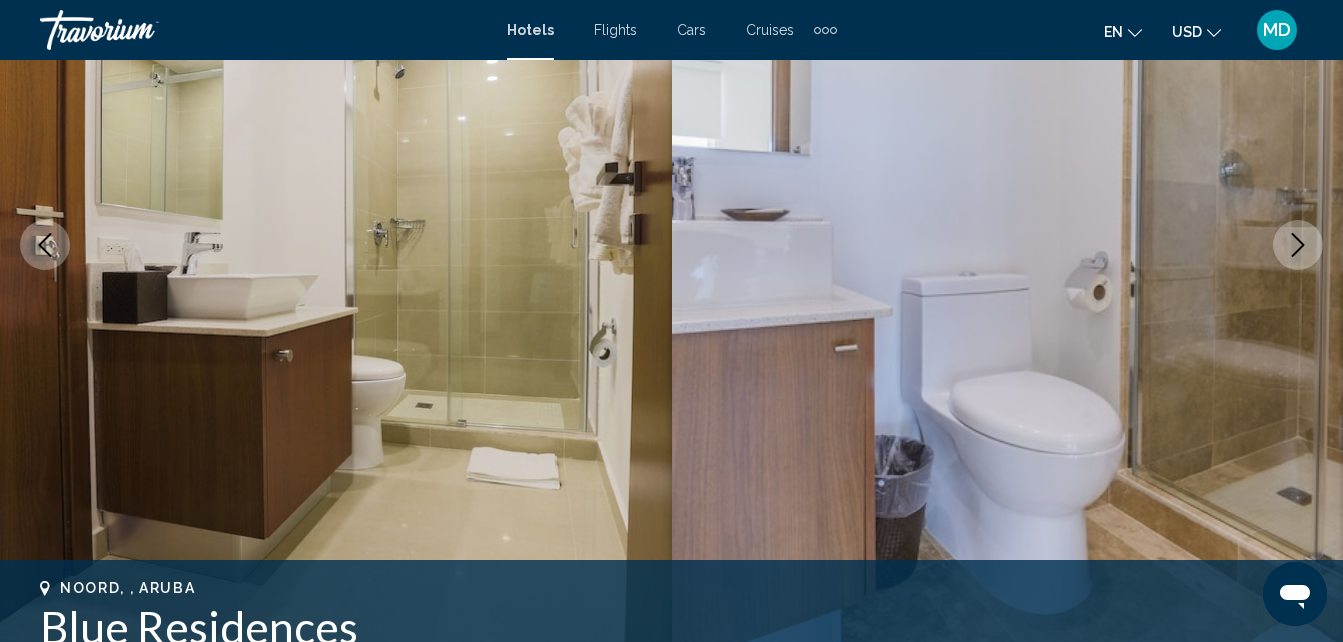 click at bounding box center [1298, 245] 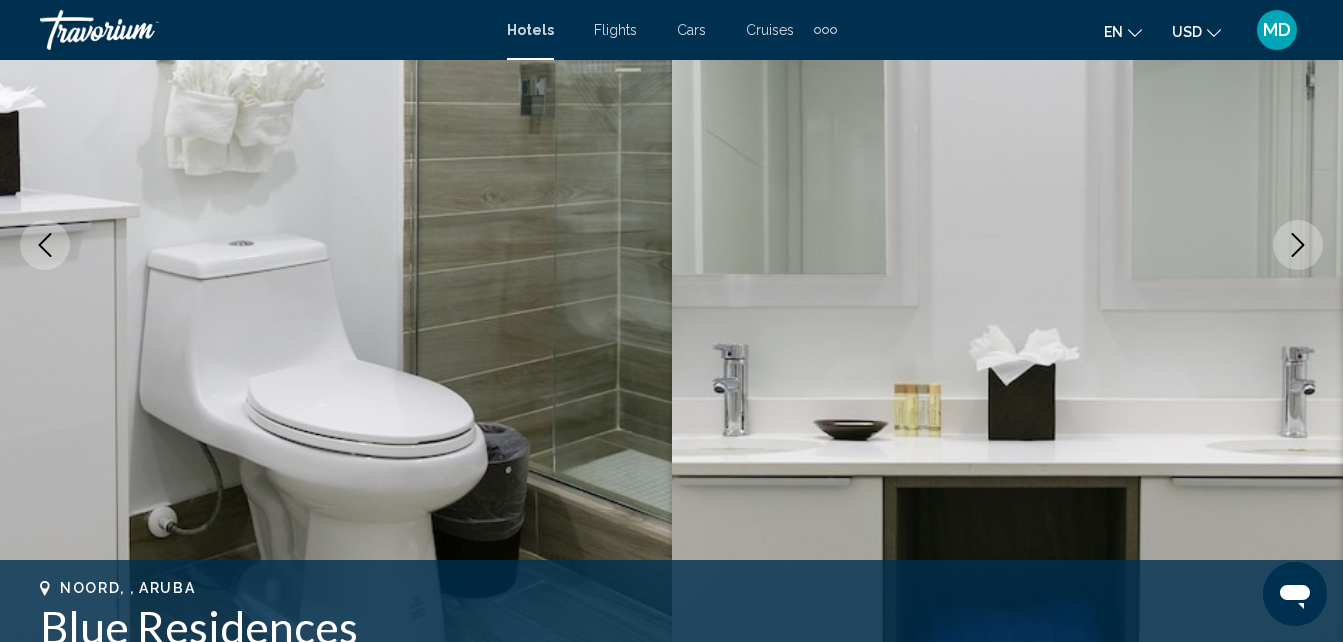 click 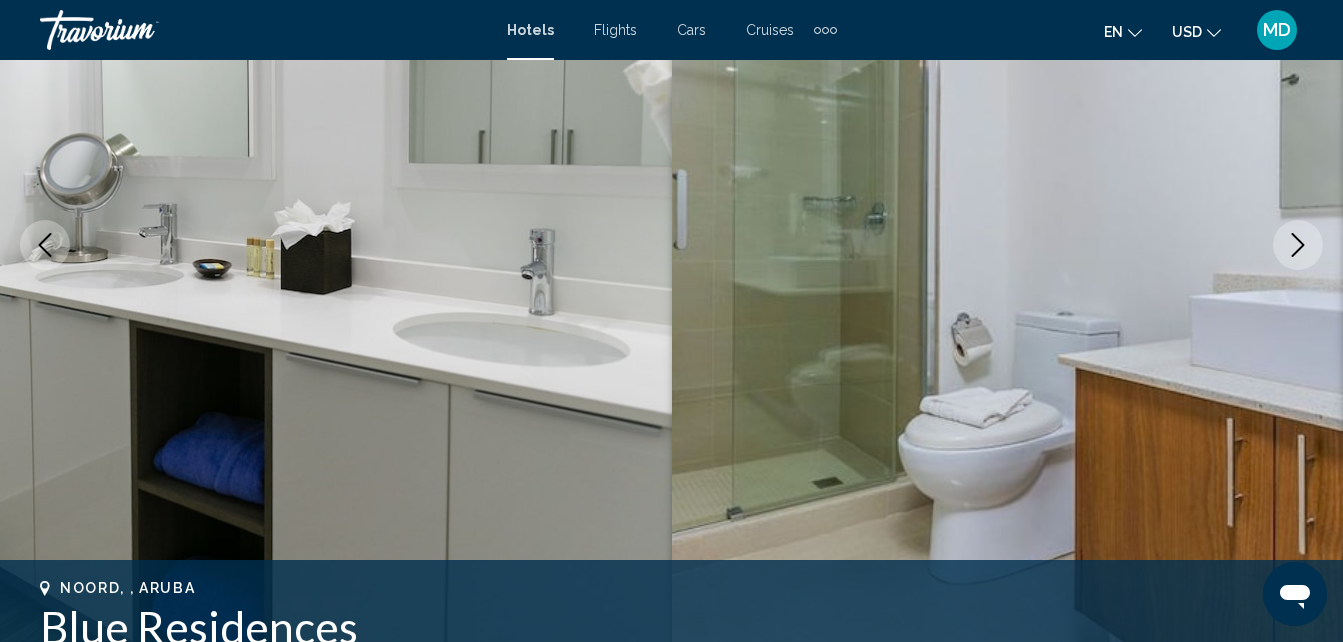 click 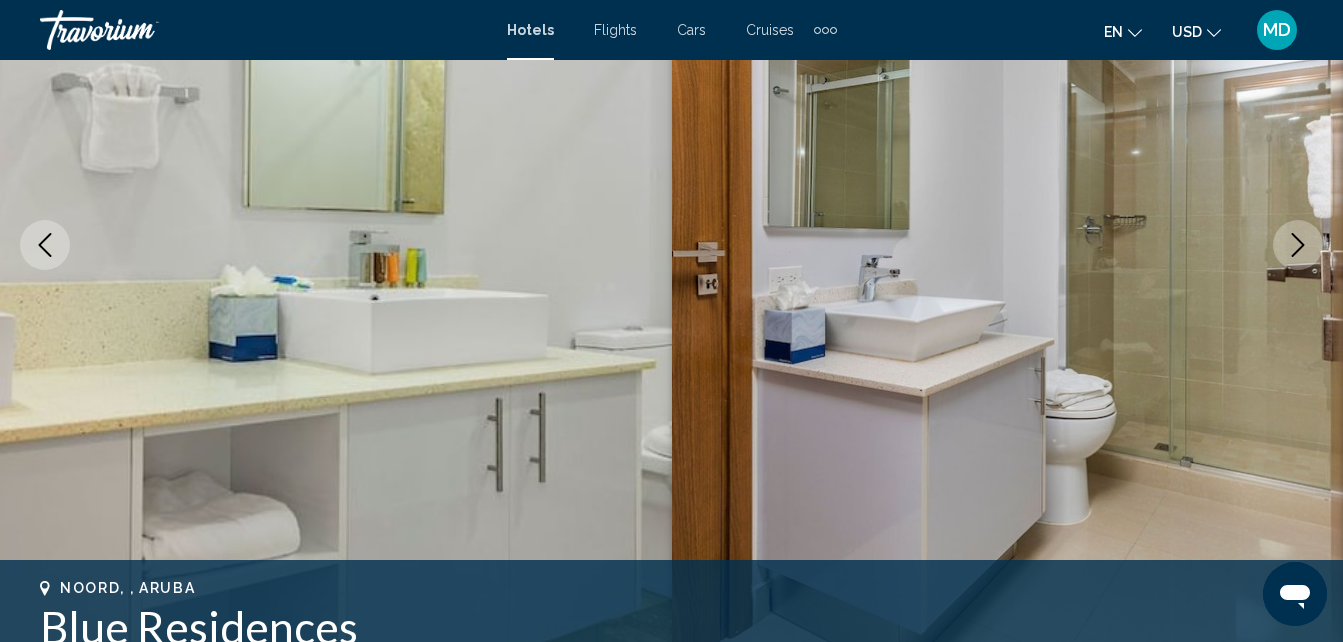 click 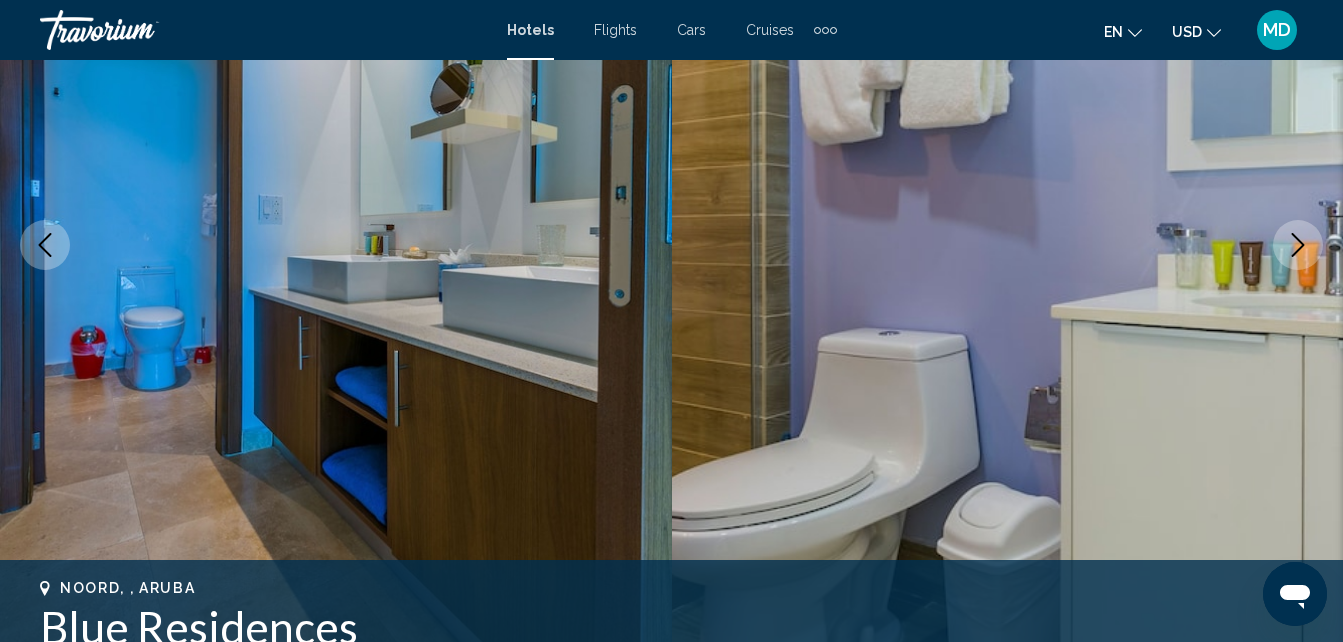 click 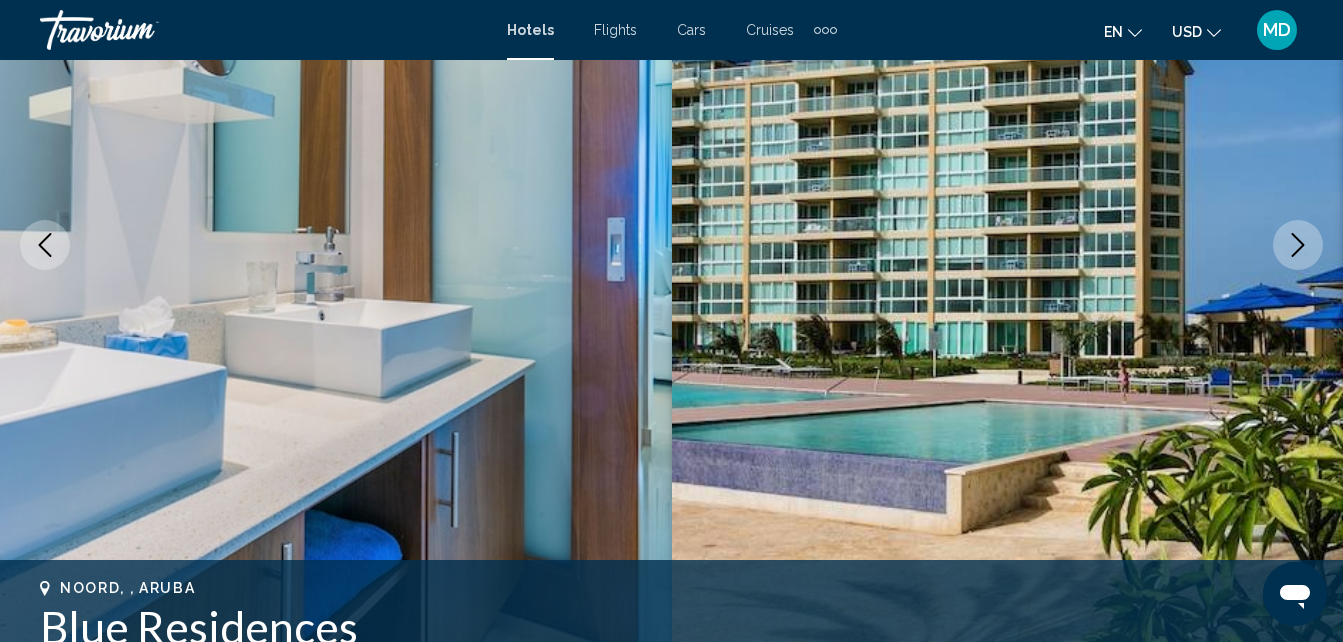 click at bounding box center [1298, 245] 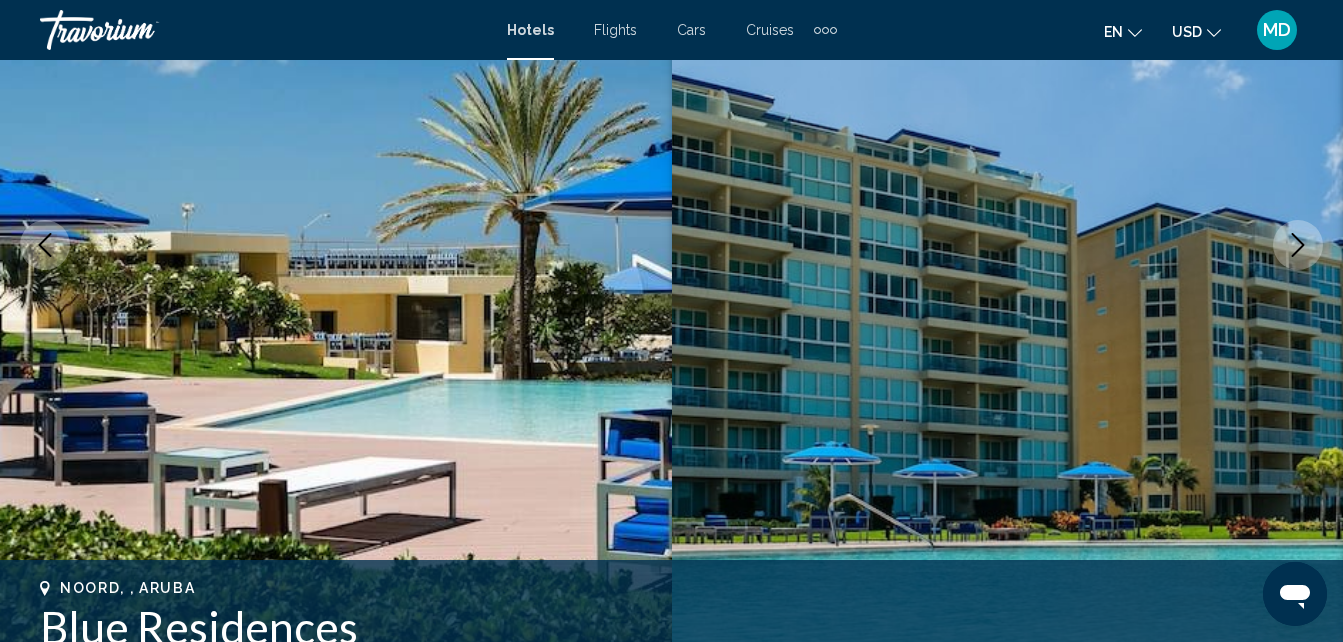 click 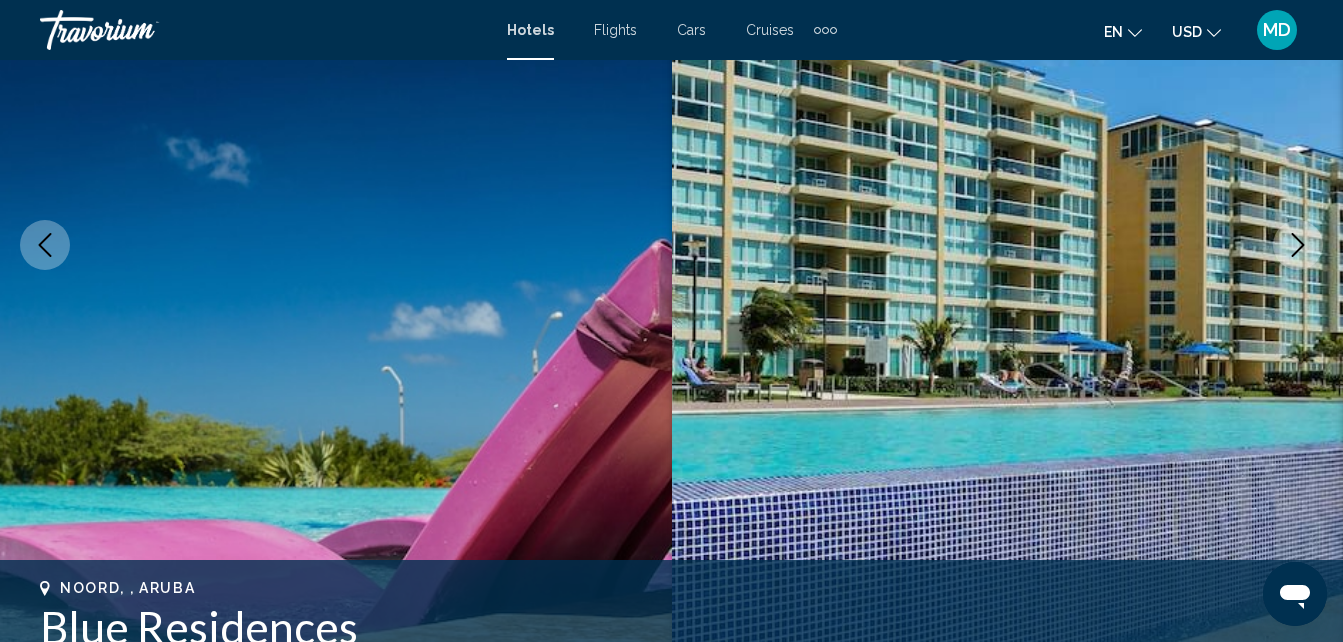 click at bounding box center (1298, 245) 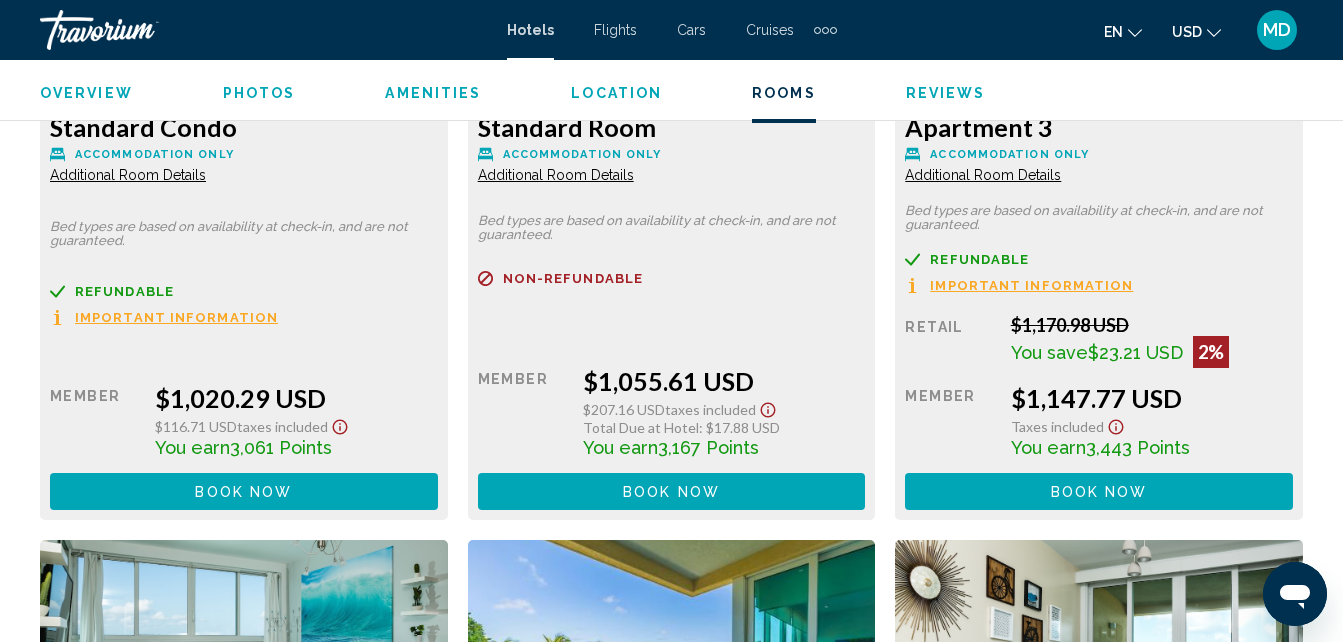 scroll, scrollTop: 3331, scrollLeft: 0, axis: vertical 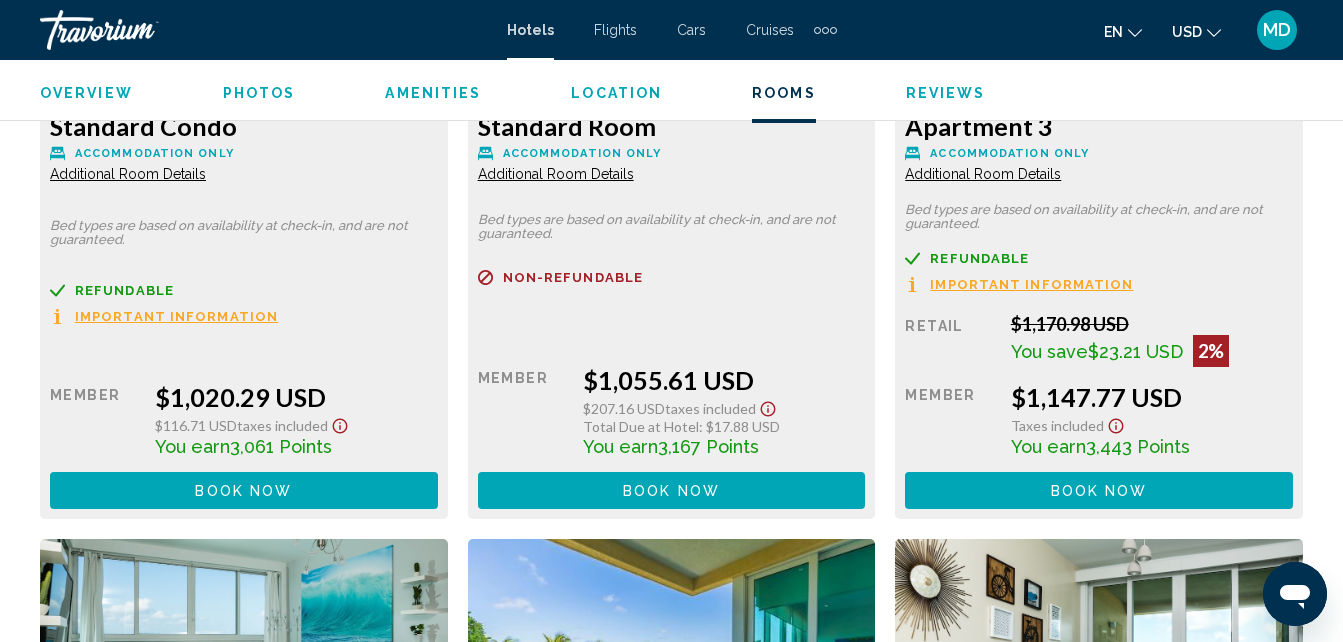 click on "Book now No longer available" at bounding box center [244, 490] 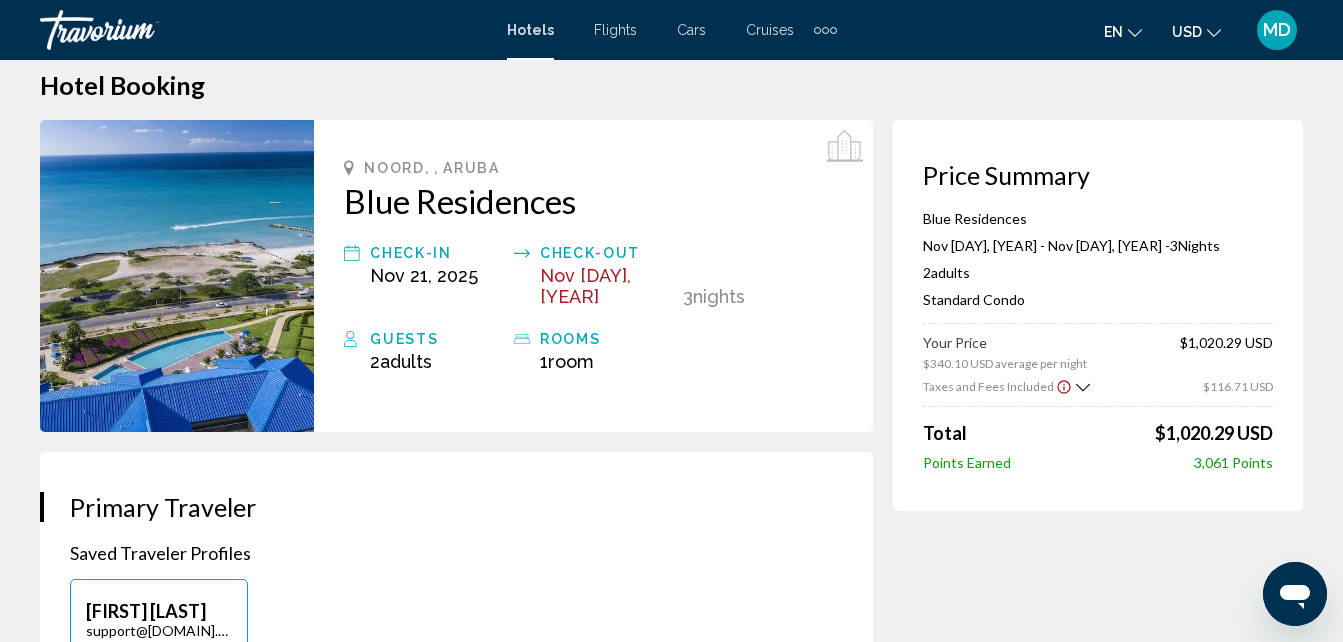 scroll, scrollTop: 16, scrollLeft: 0, axis: vertical 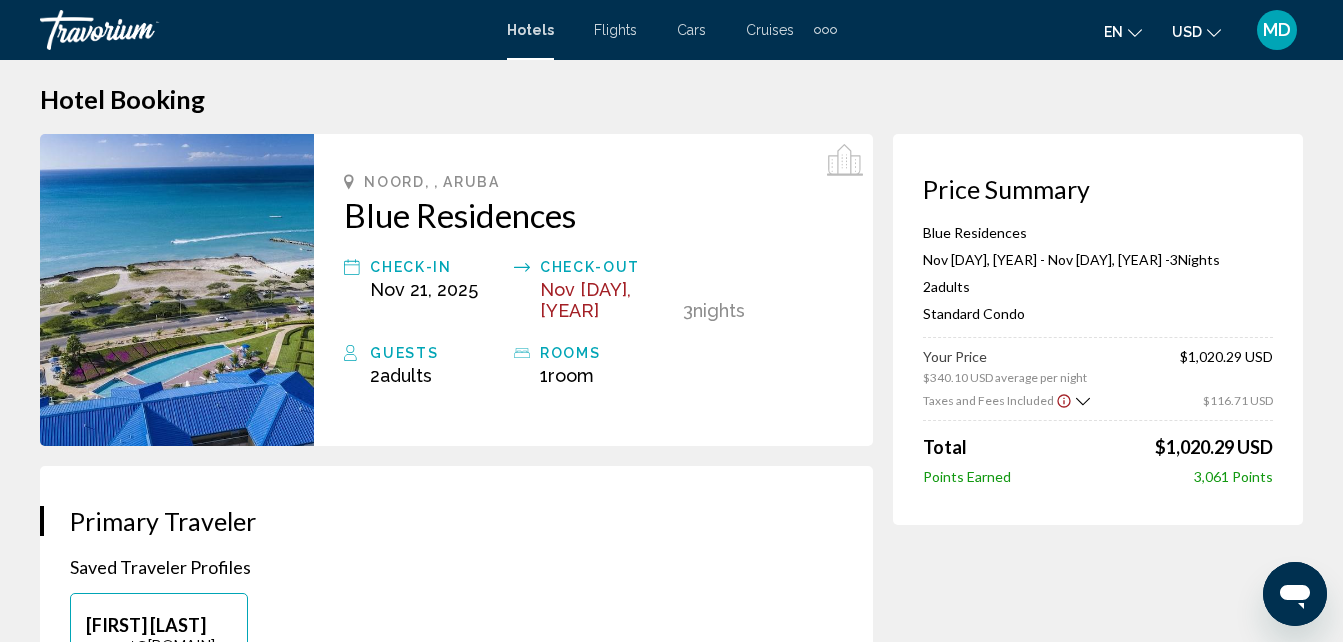 click on "Price Summary Blue Residences  Nov [DAY], [YEAR] - Nov [DAY], [YEAR] -  3  Night Nights 2  Adult Adults , 0  Child Children  ( ages   )   Standard Condo   Your Price  $340.10 USD average per night  $1,020.29 USD  Taxes and Fees Included
$116.71 USD  Total  $1,020.29 USD   Points Earned  3,061  Points" at bounding box center (1098, 1842) 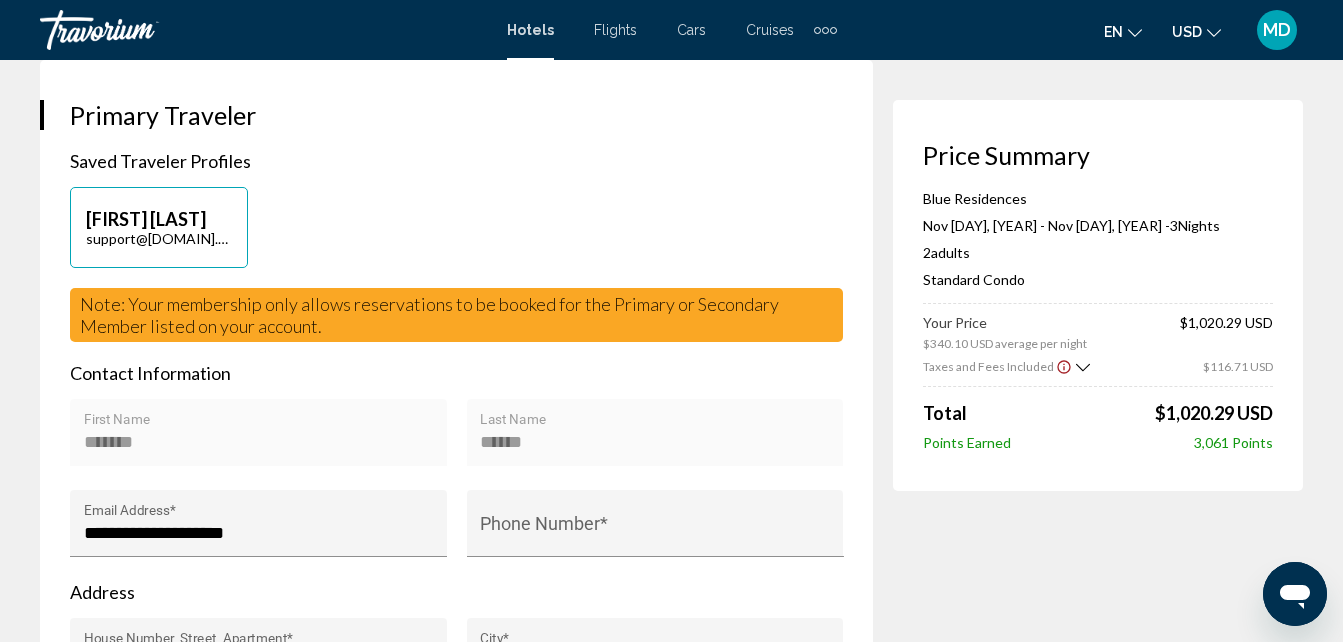 scroll, scrollTop: 423, scrollLeft: 0, axis: vertical 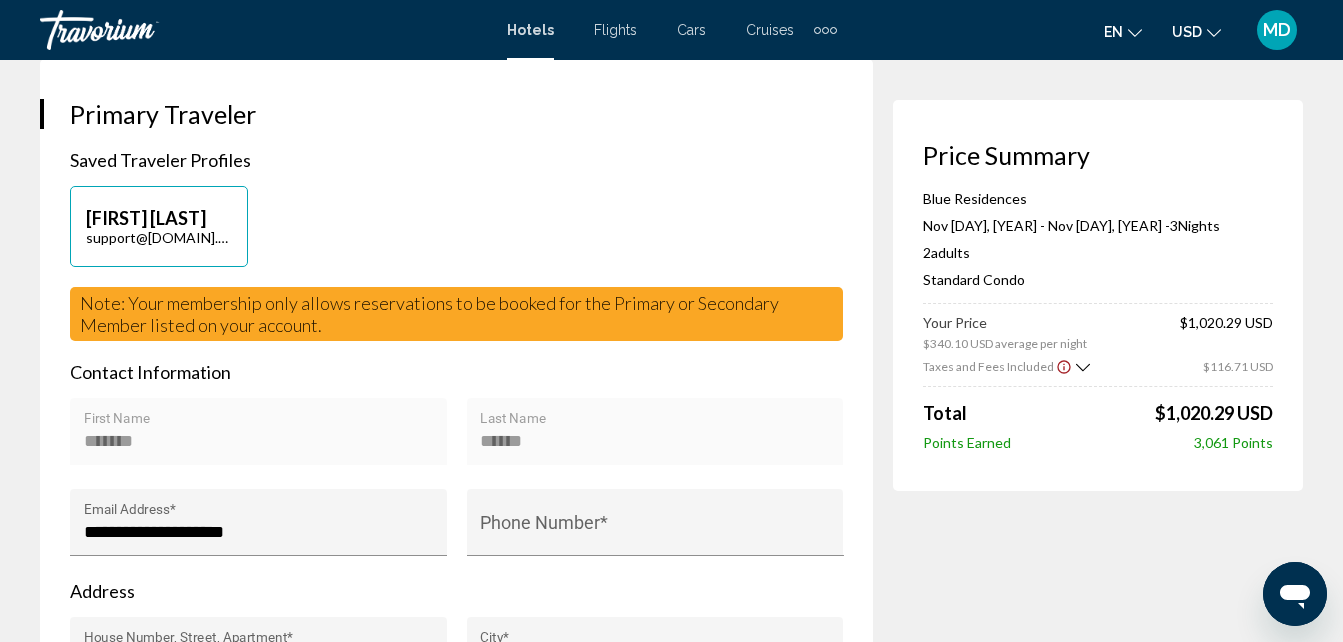 click 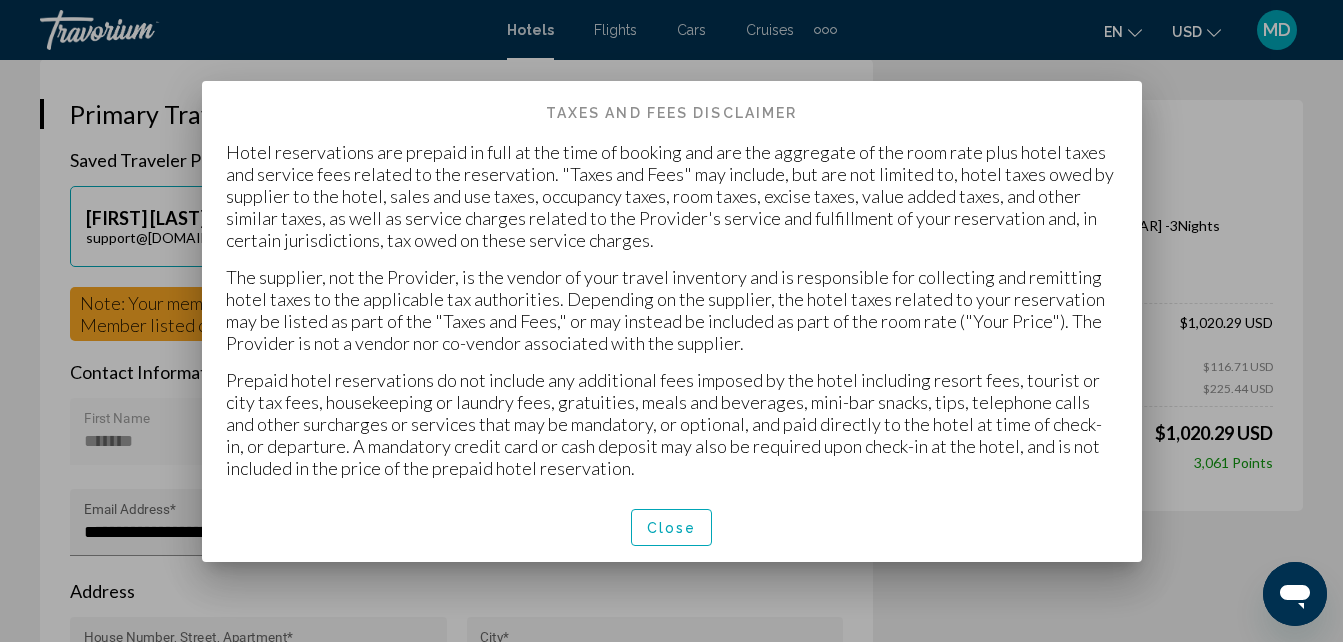 click on "Close" at bounding box center [672, 527] 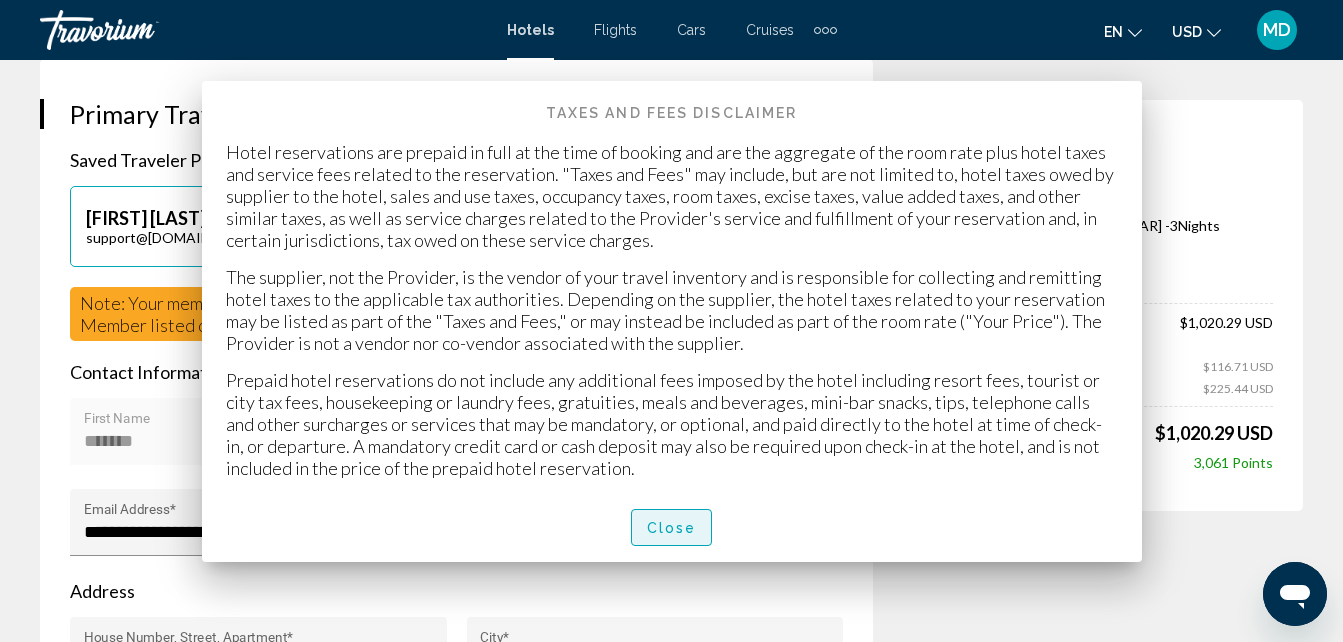 scroll, scrollTop: 423, scrollLeft: 0, axis: vertical 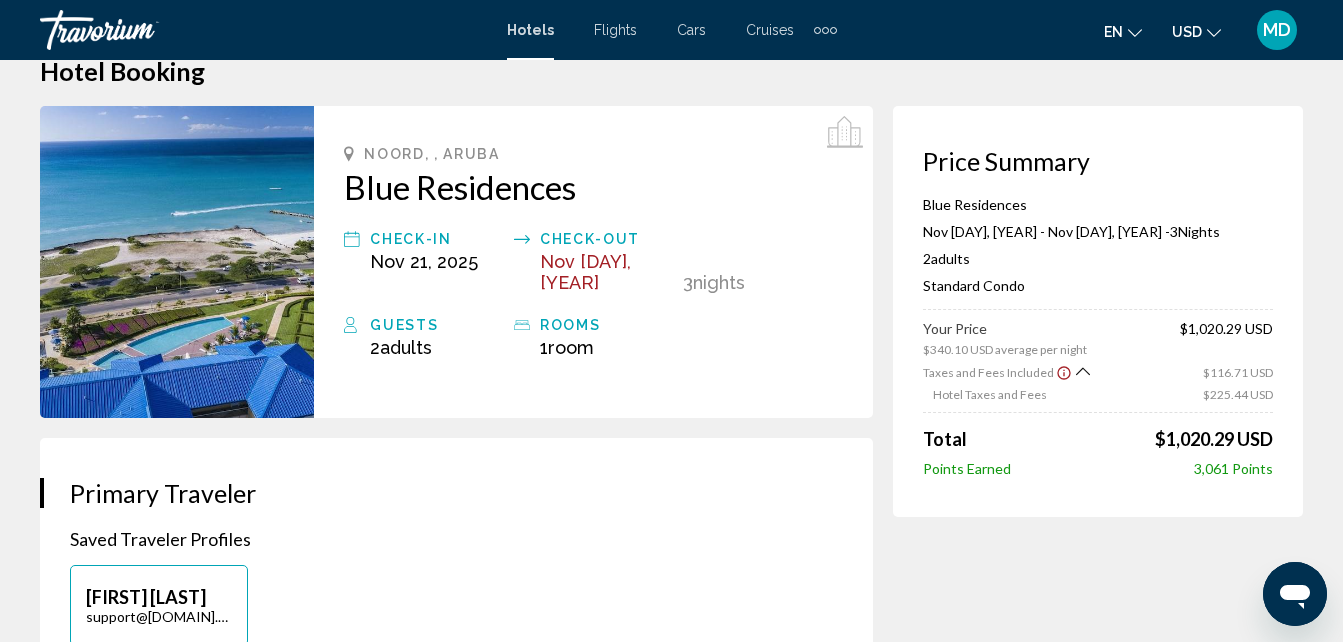 click on "[CITY], , Aruba Blue Residences
Check-in Nov [DAY], [YEAR]
Check-out Nov [DAY], [YEAR] 3  Night Nights
Guests 2  Adult Adults , 0  Child Children  ( ages   )
rooms 1  Room rooms Reference Number" at bounding box center (593, 262) 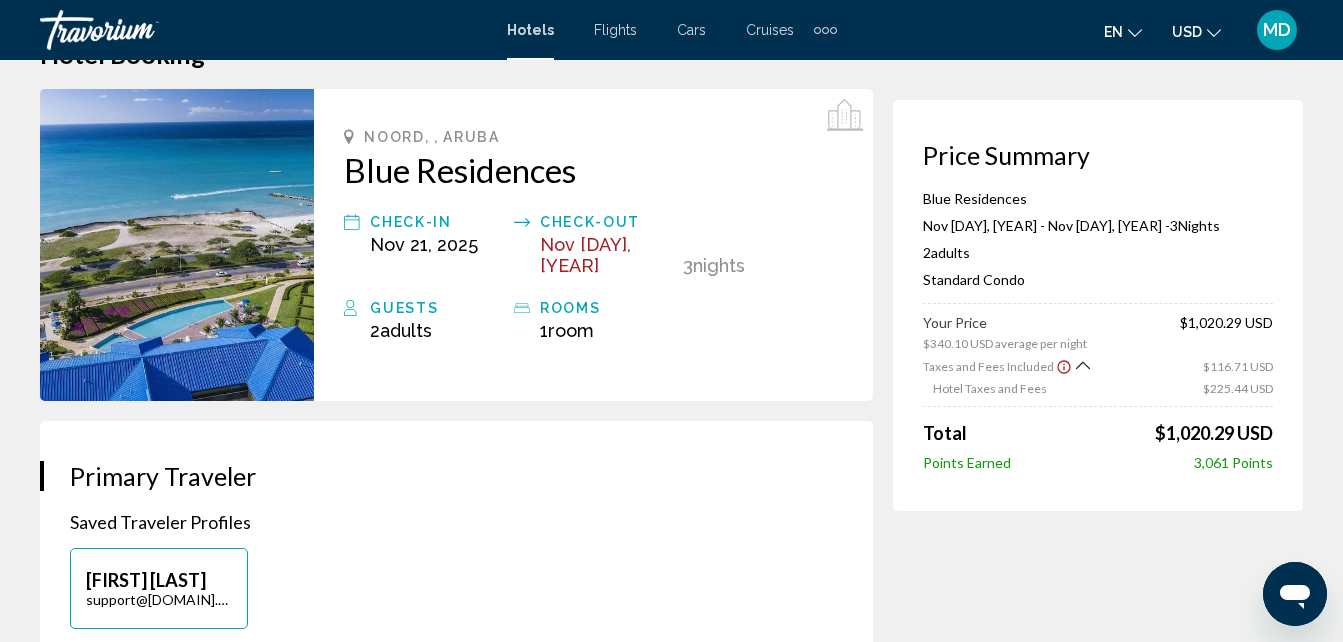 scroll, scrollTop: 62, scrollLeft: 0, axis: vertical 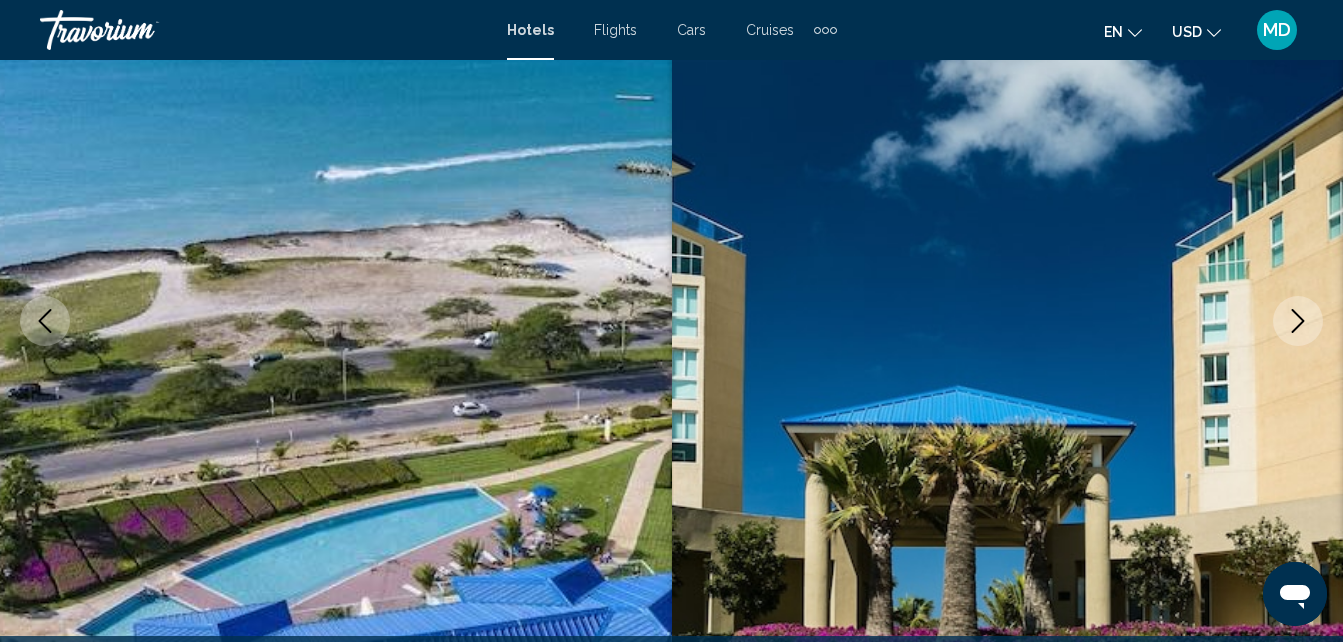 click 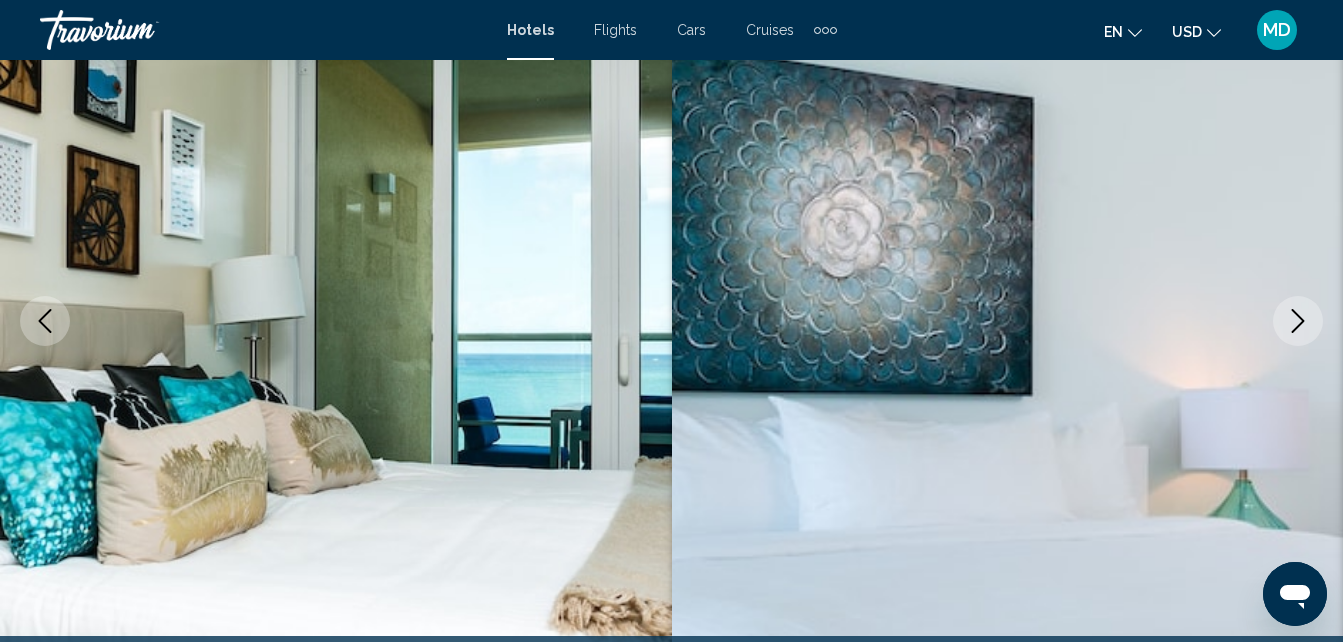 click 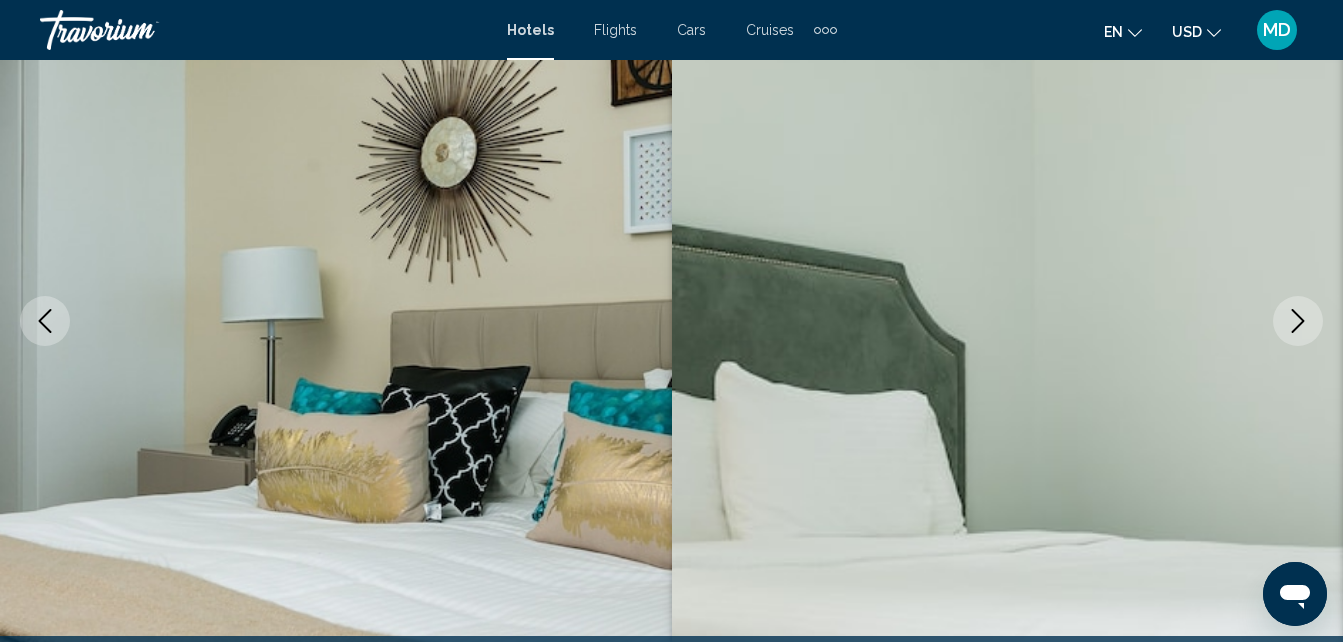 click at bounding box center [1008, 321] 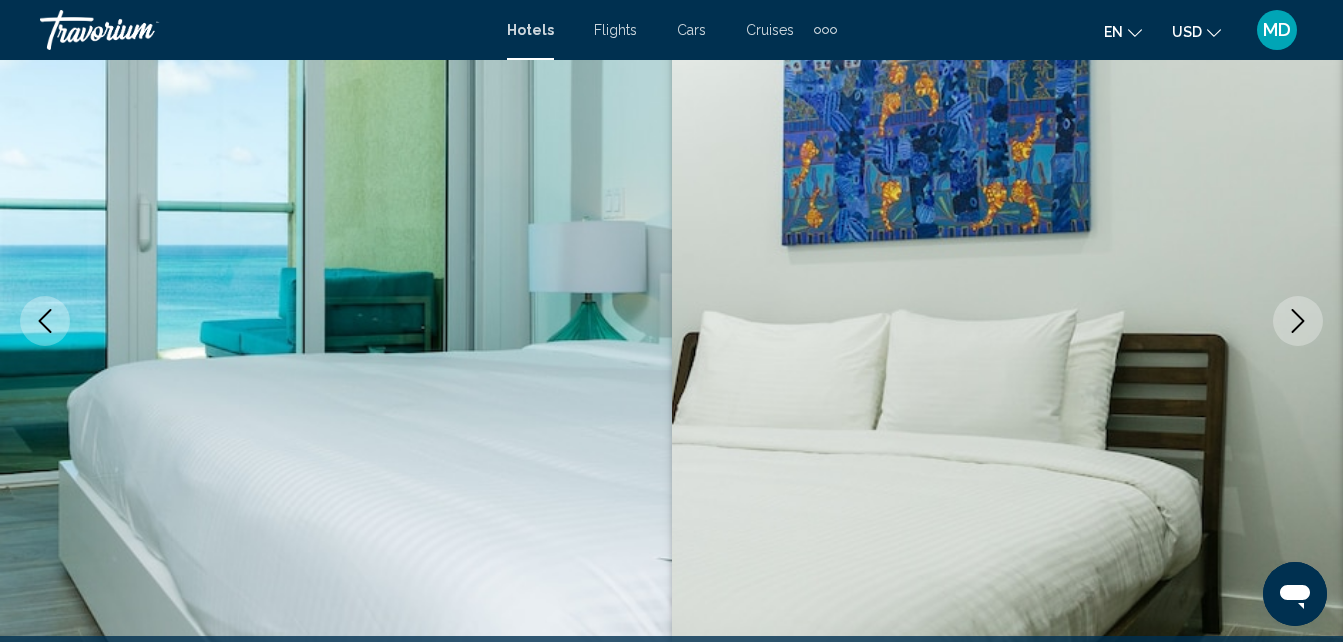 click 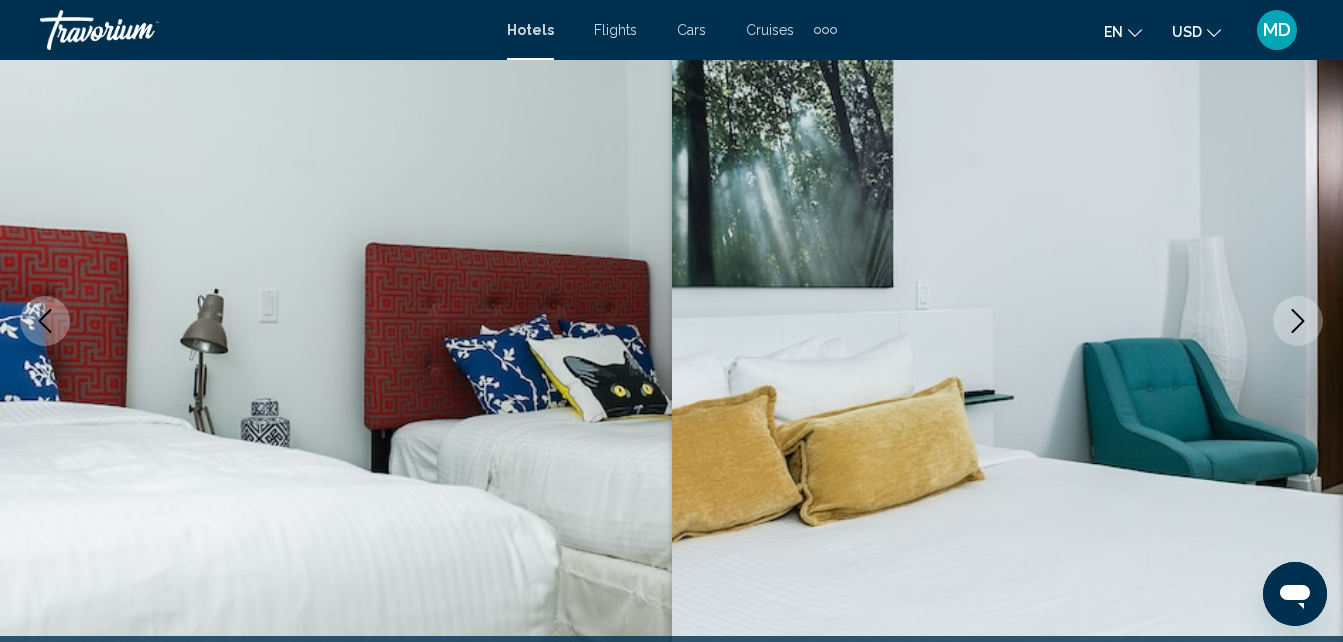 click at bounding box center [1298, 321] 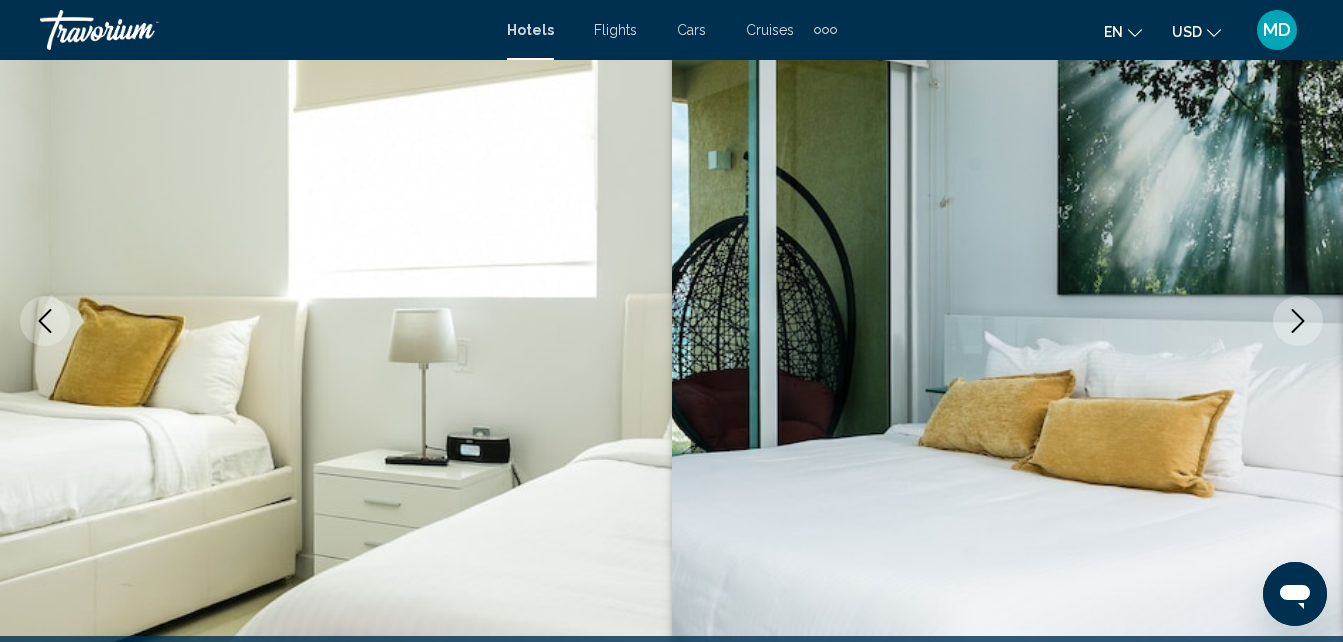 click at bounding box center [1298, 321] 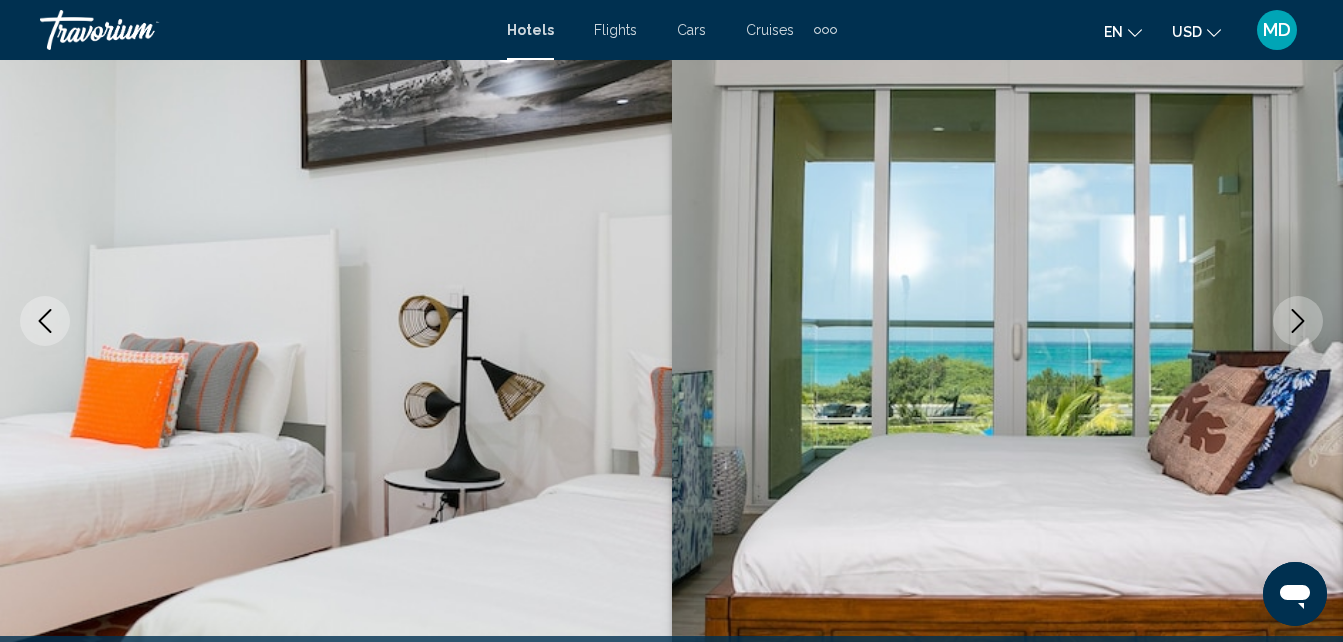 click 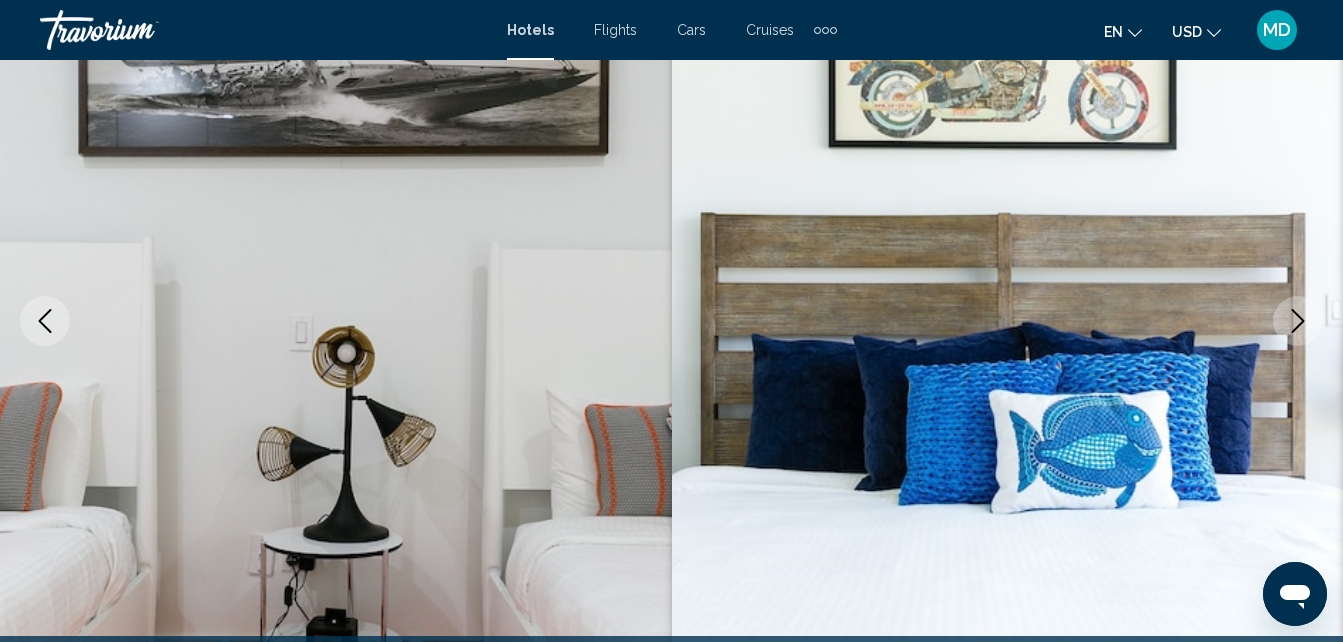 click 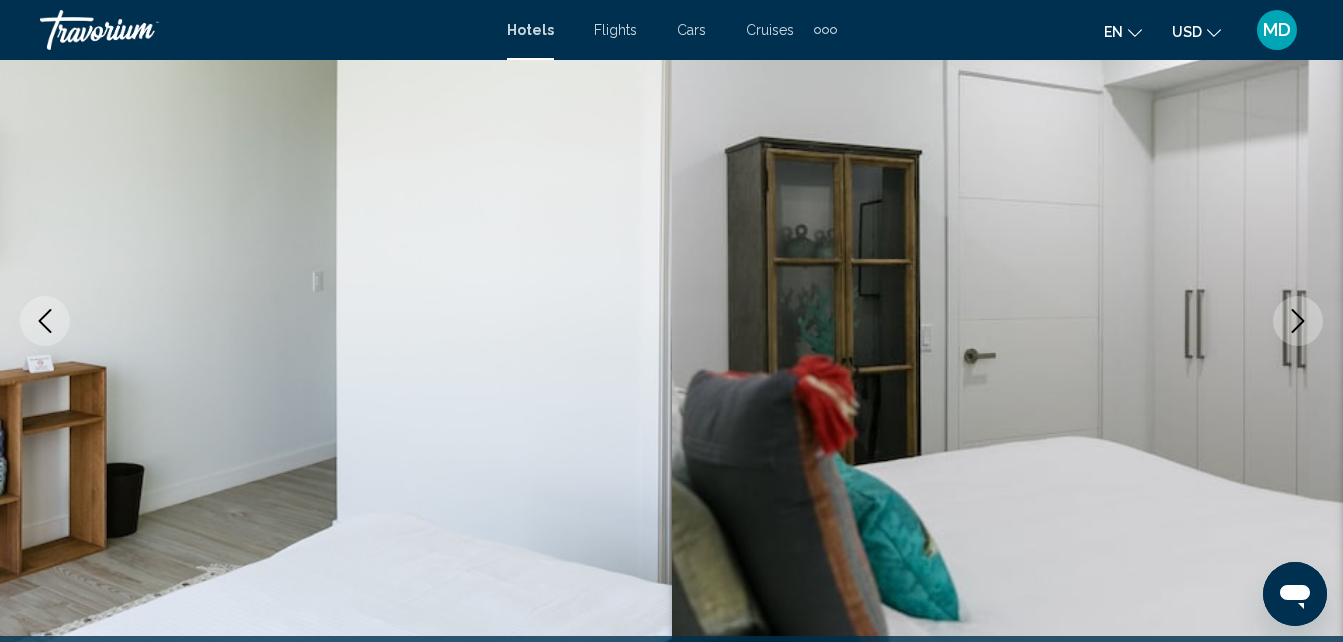 click 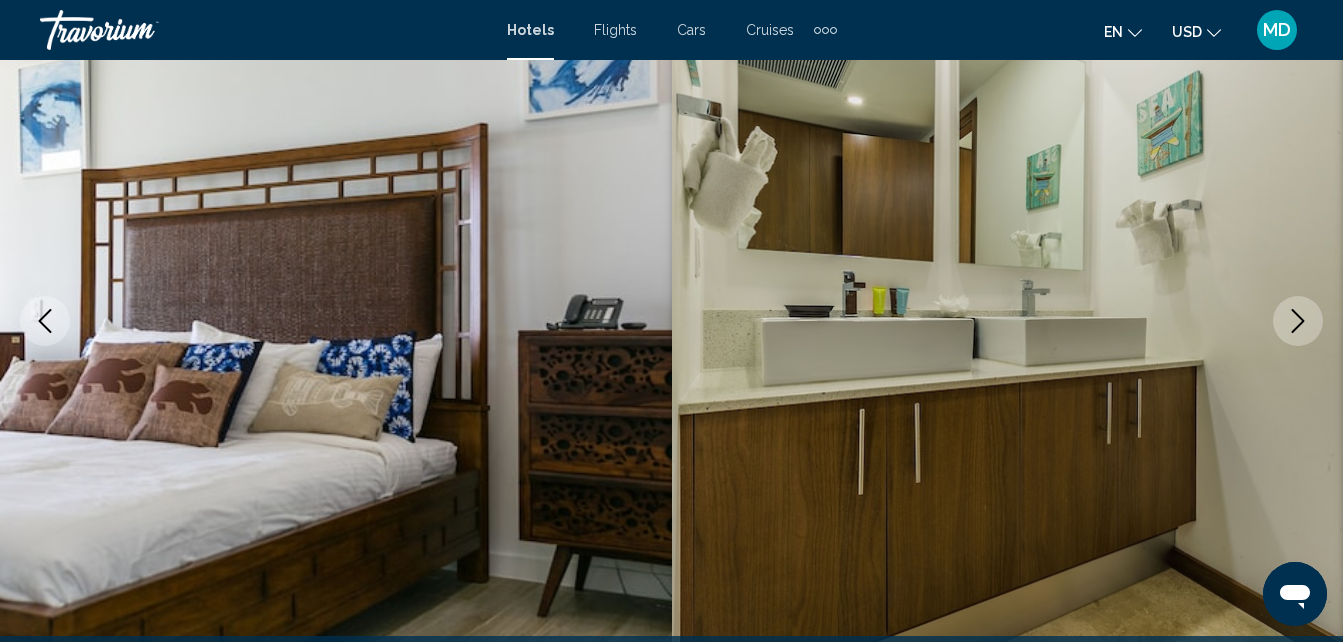 click 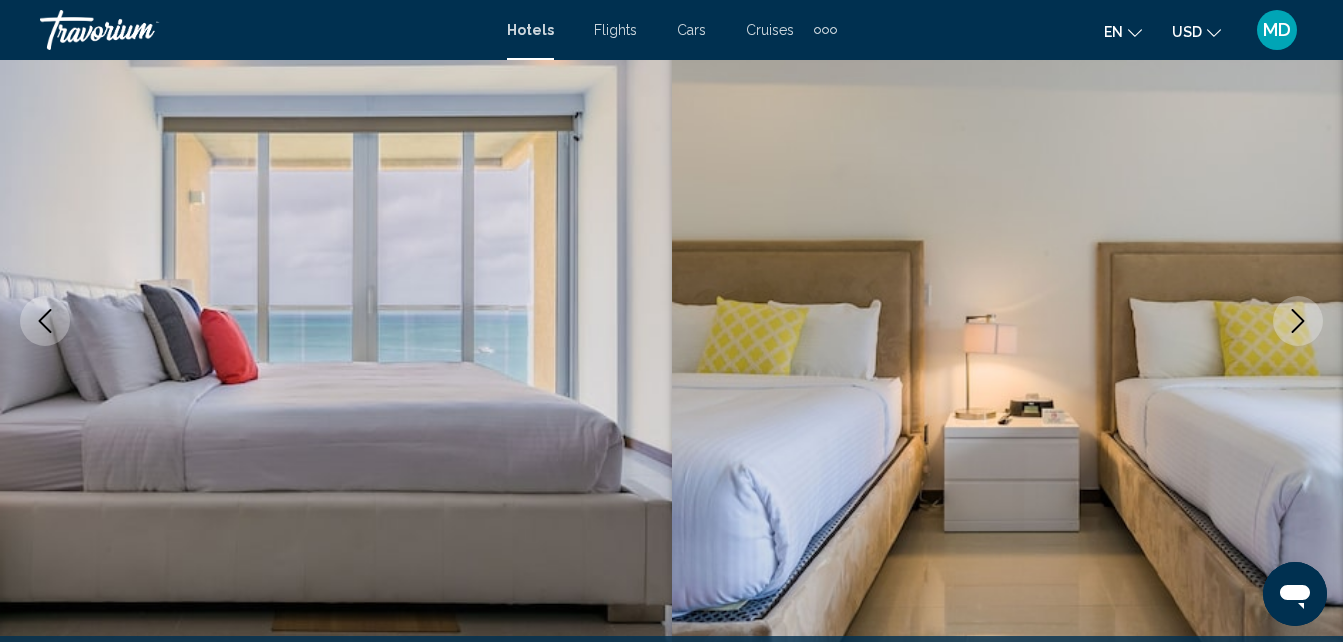 click 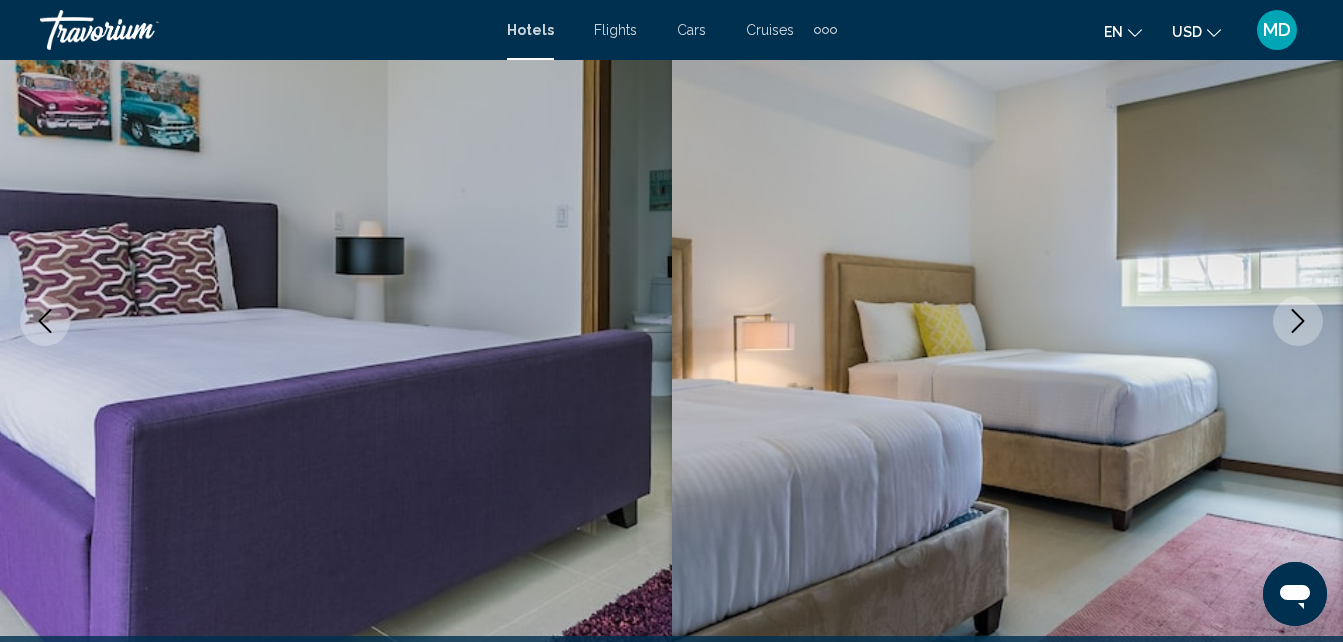 click 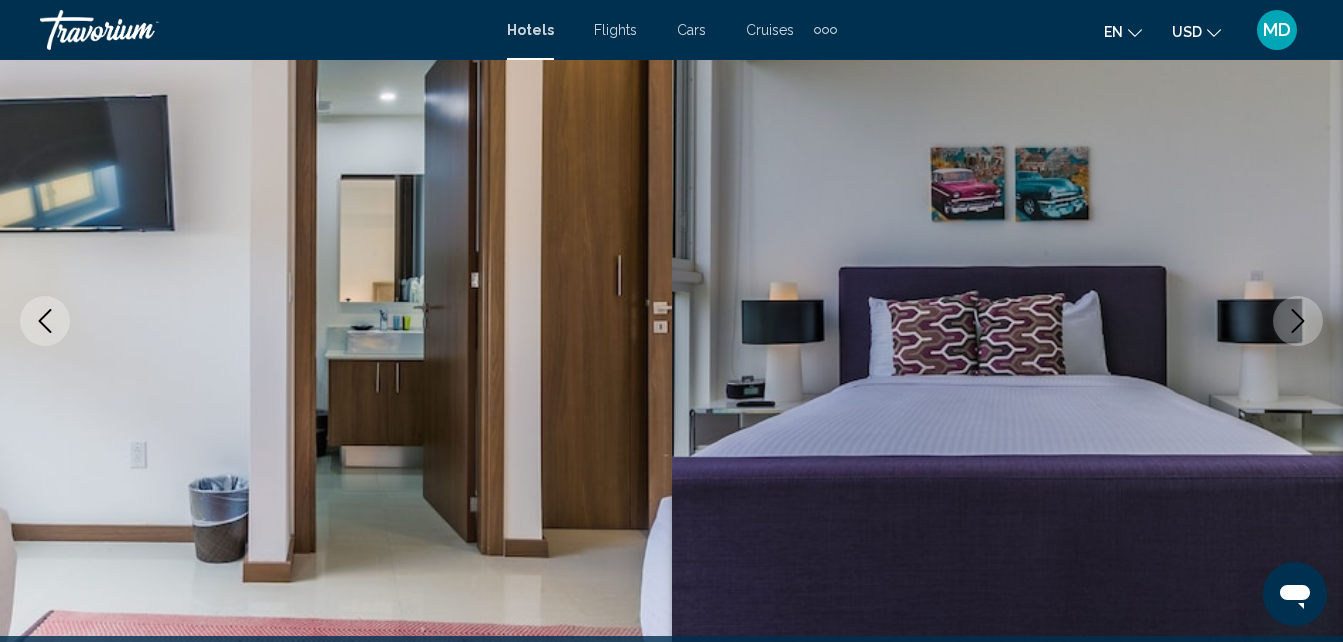 click 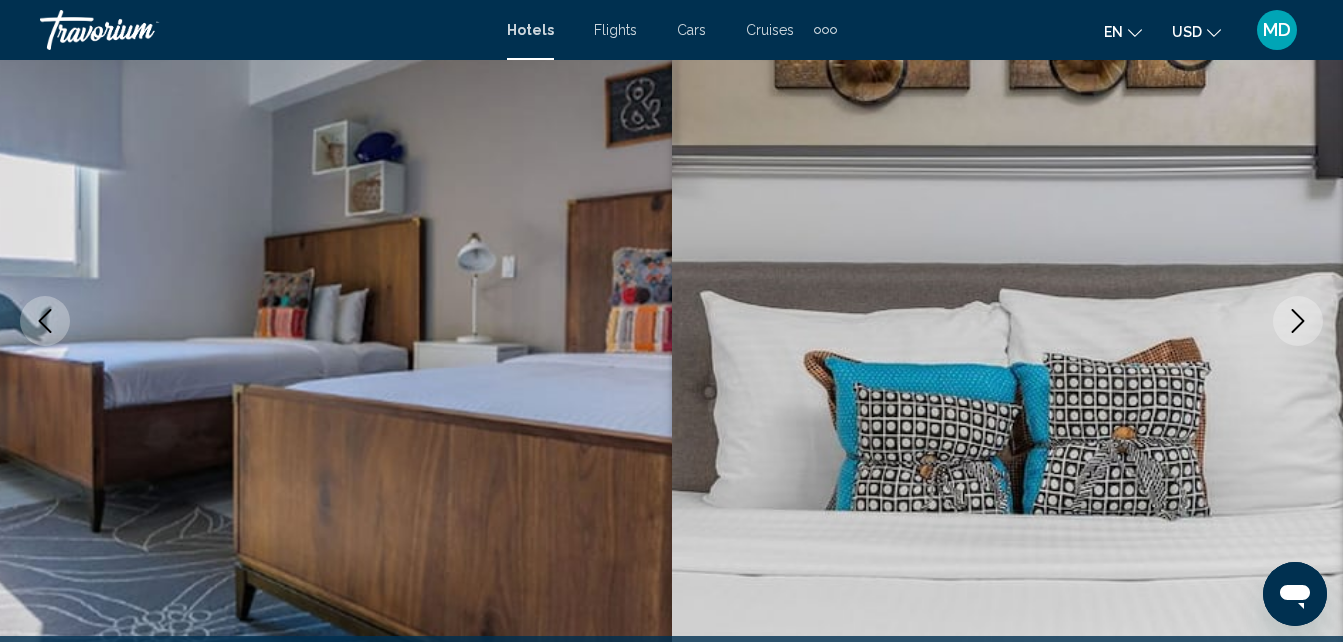 click 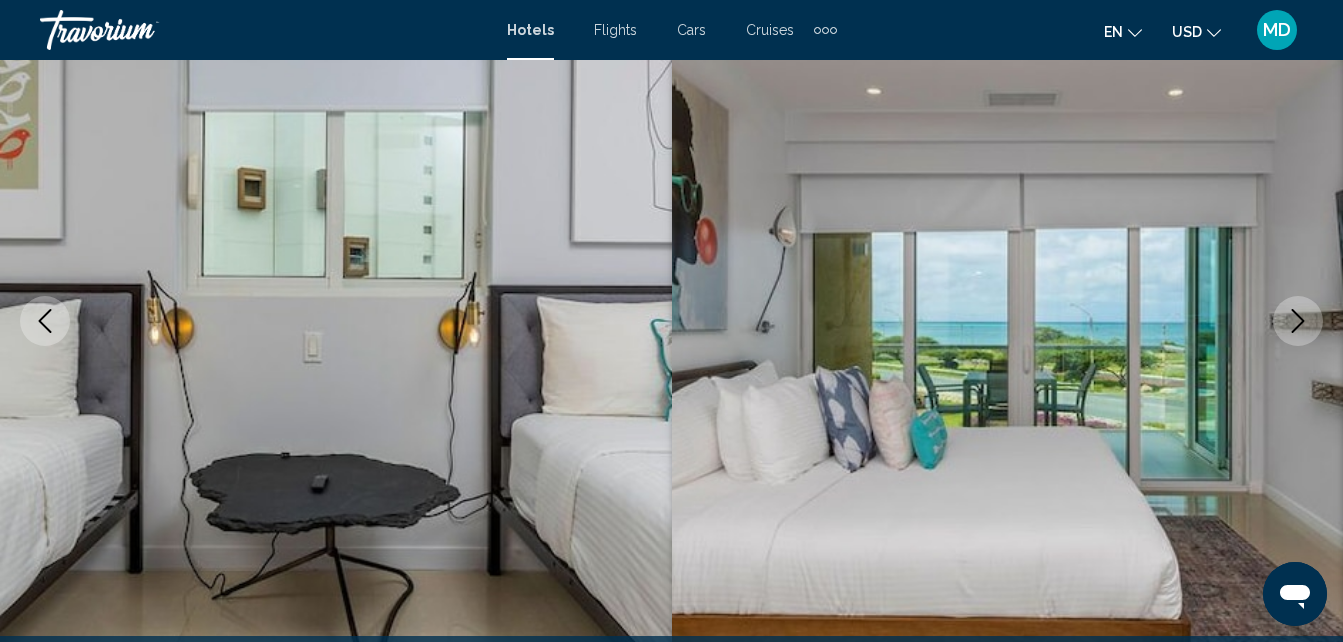 click at bounding box center [1298, 321] 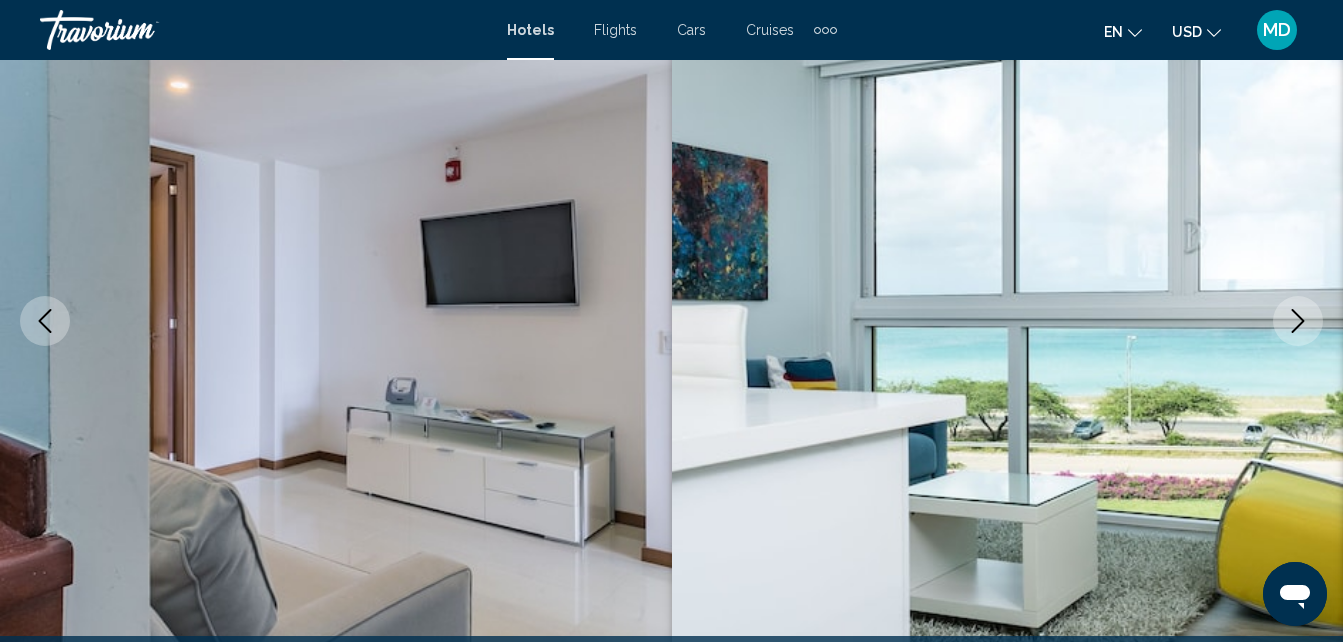click 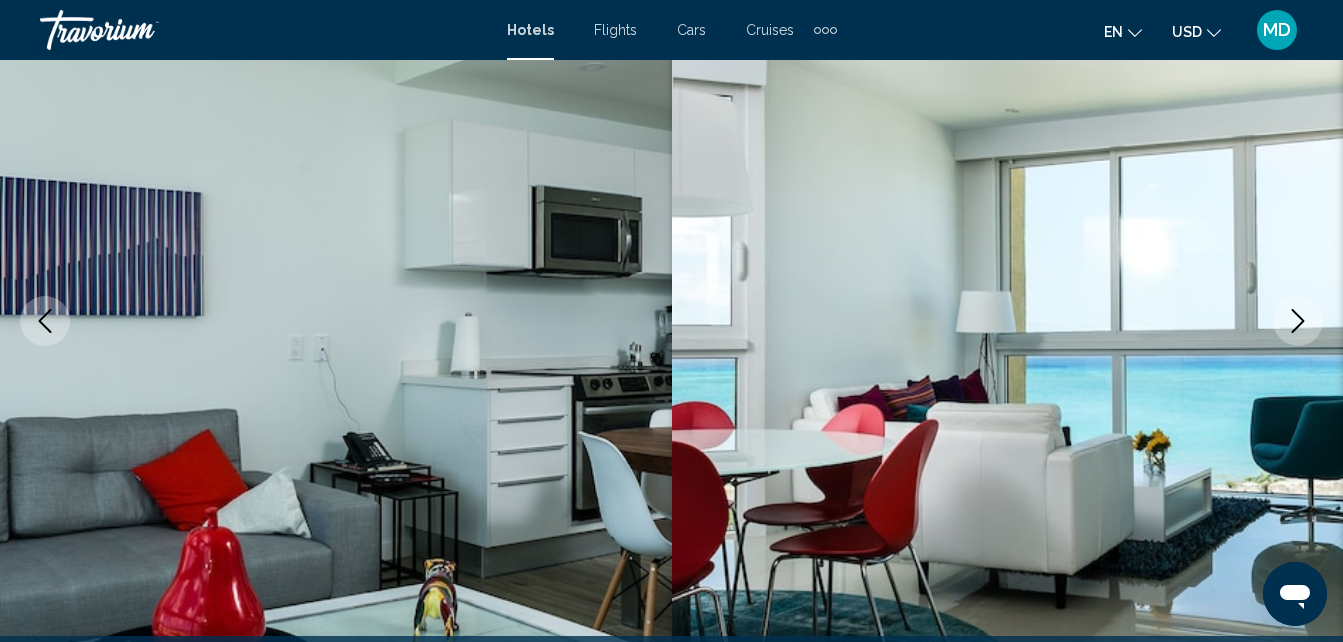 click 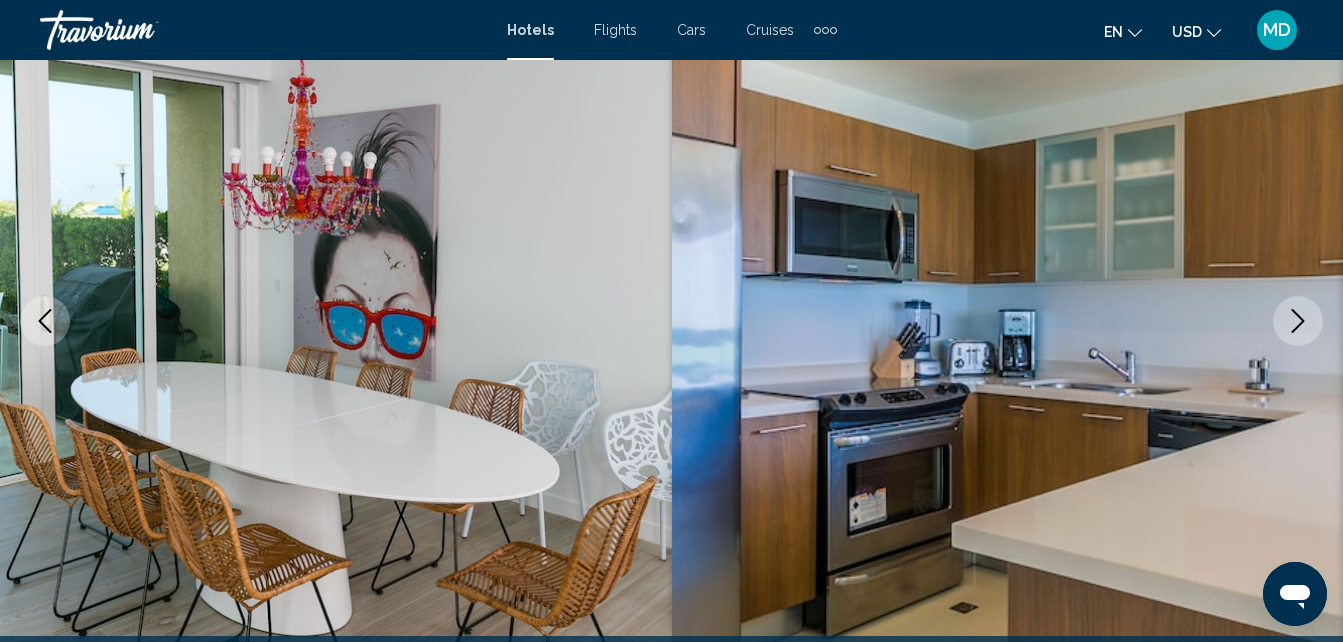 click at bounding box center (1298, 321) 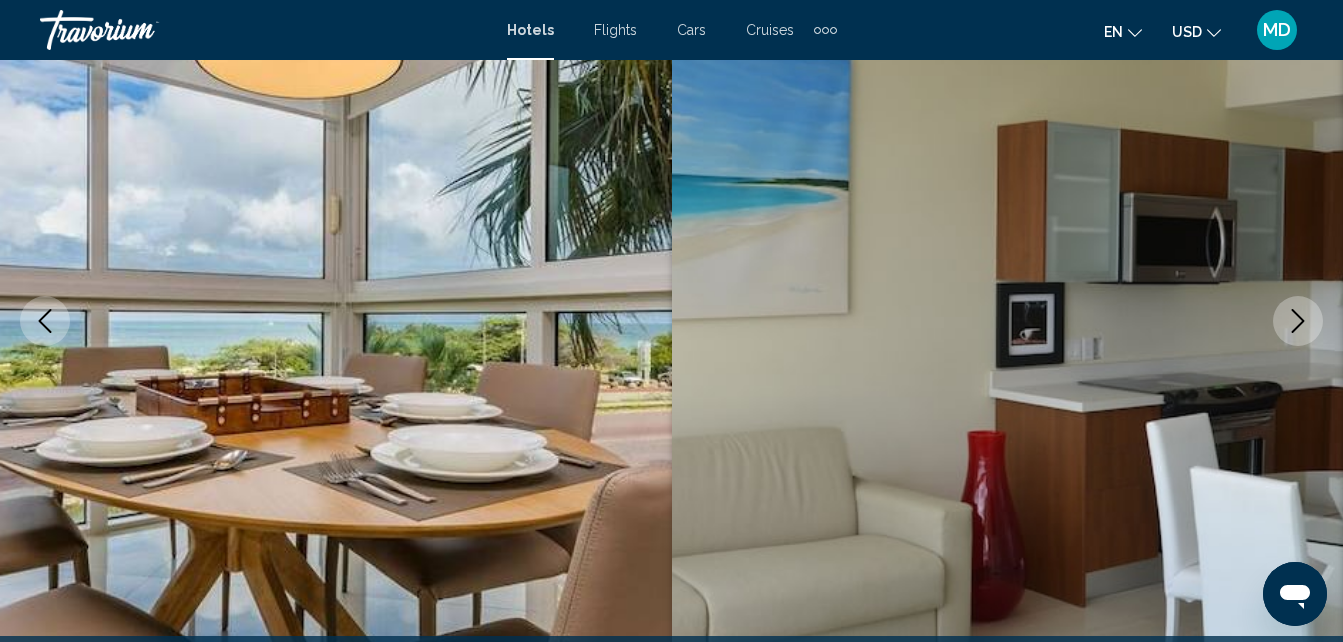 click 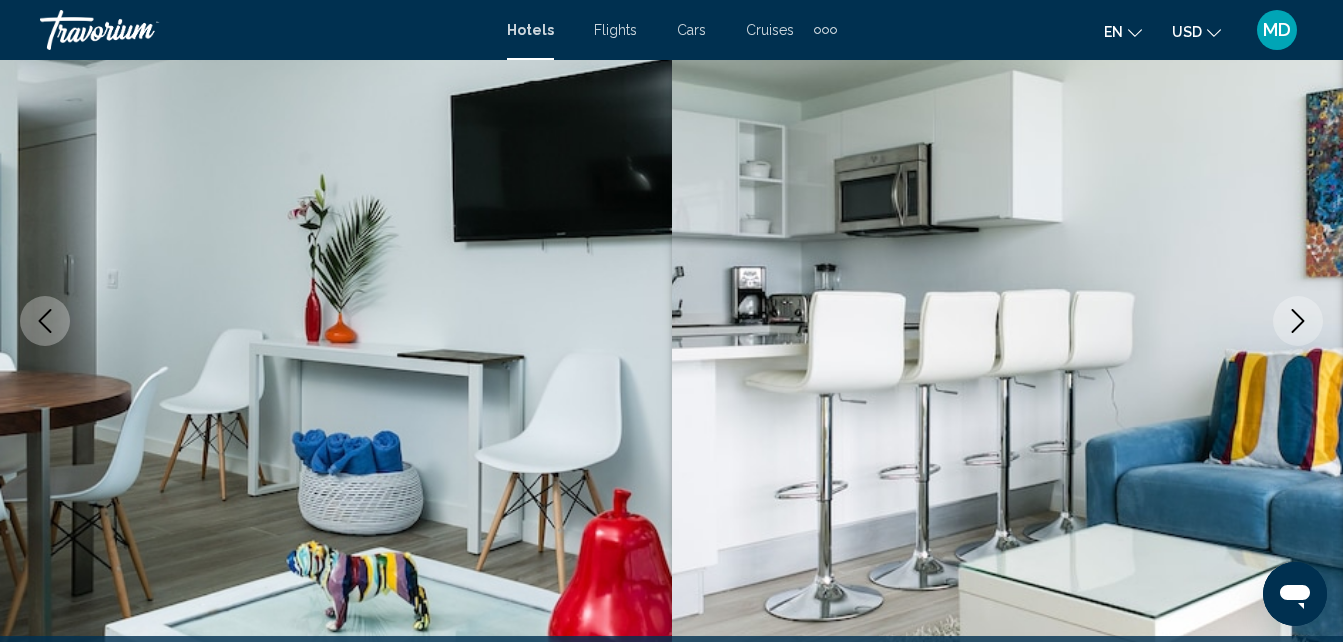 click 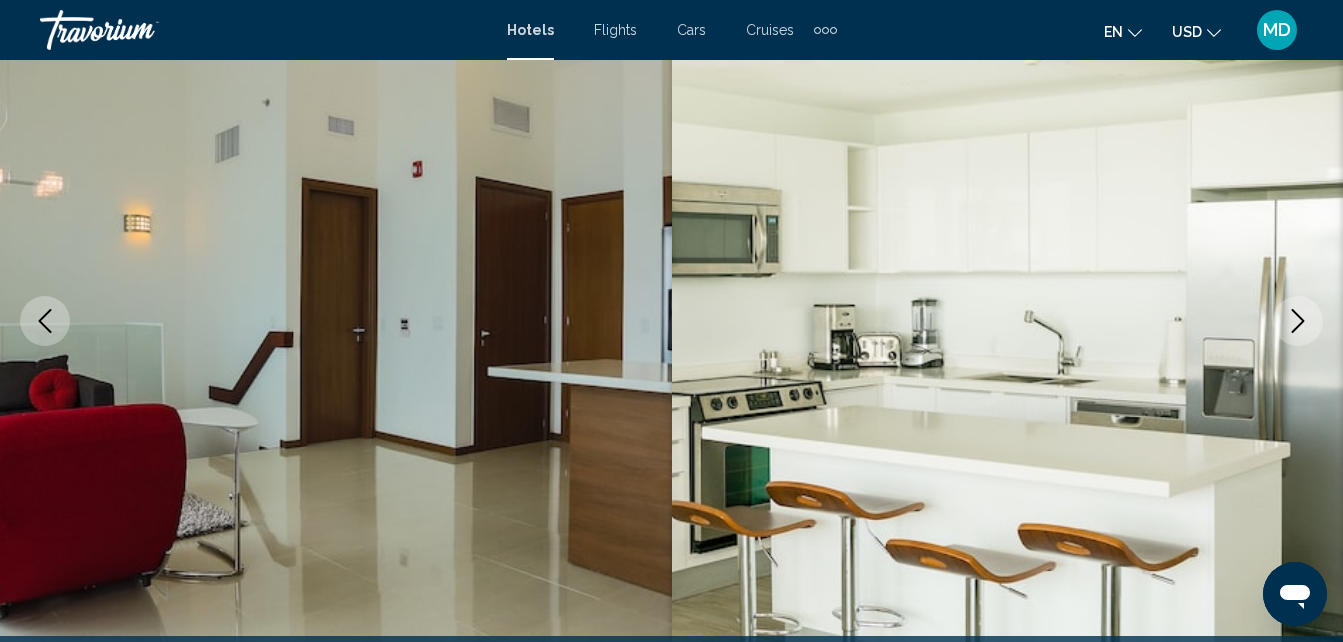 click 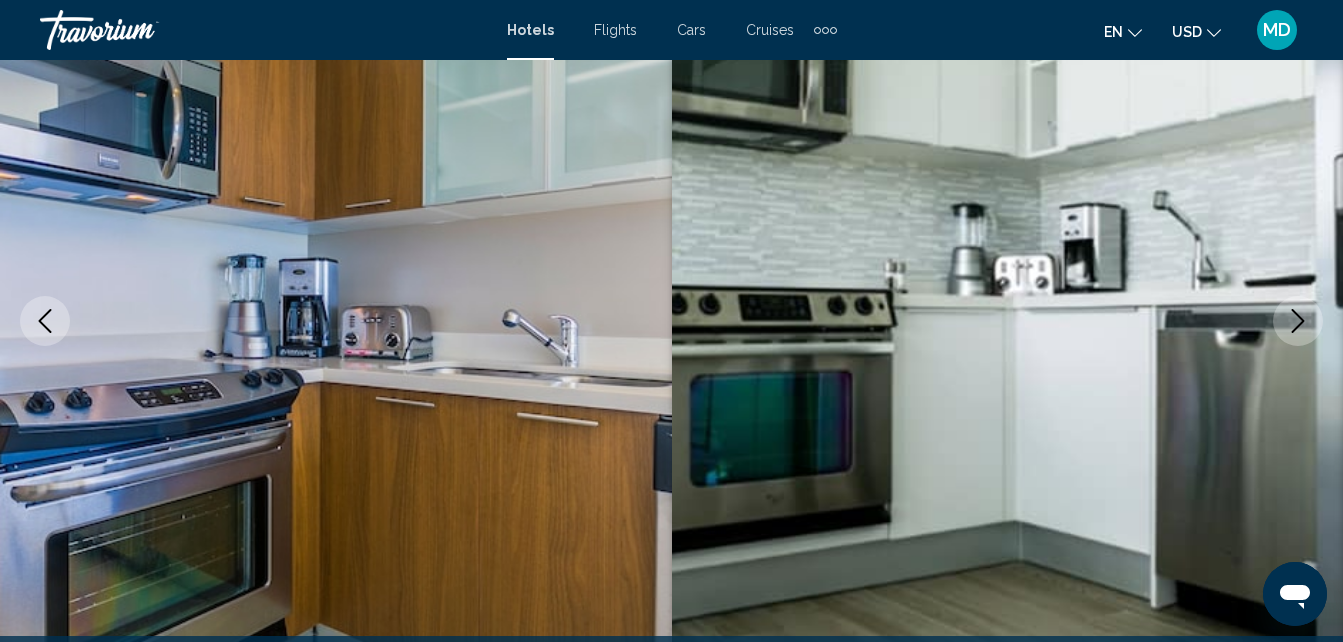 click 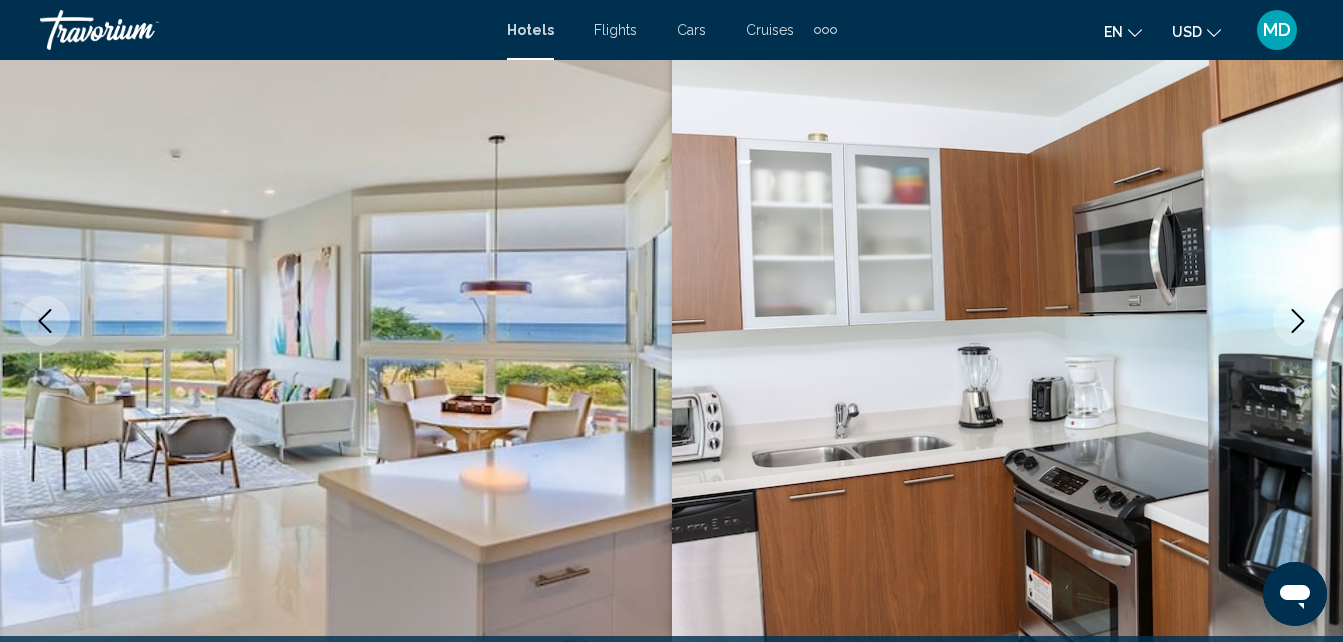click 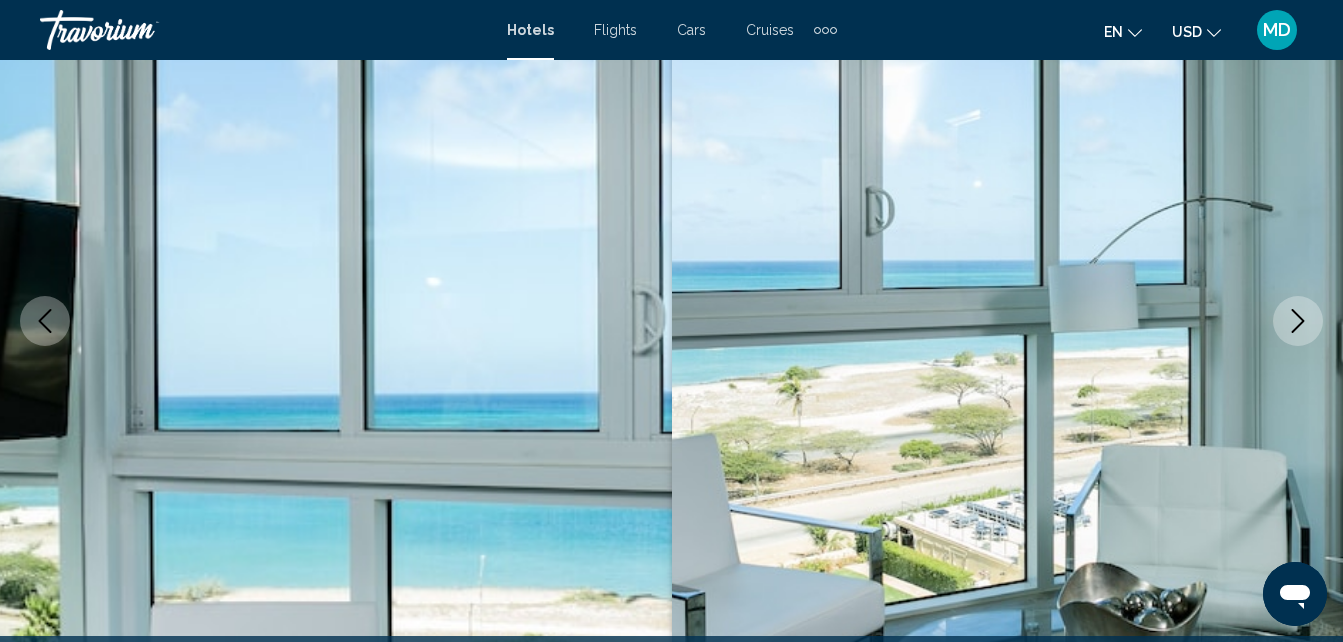 click 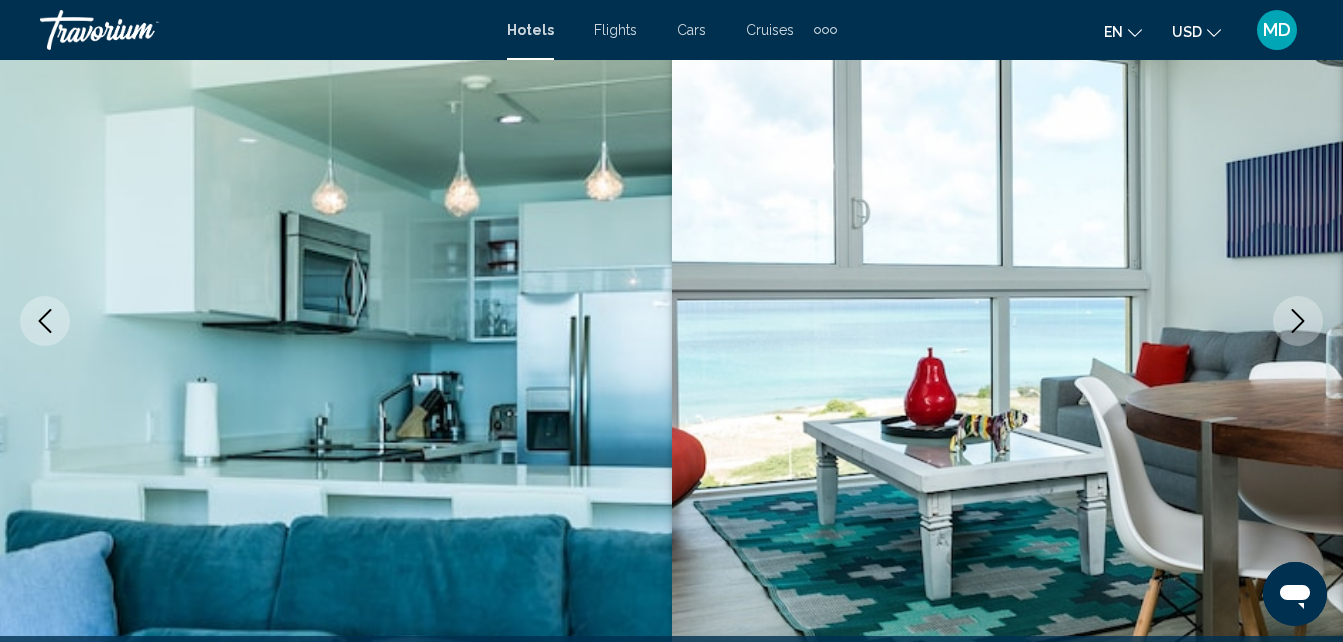 click 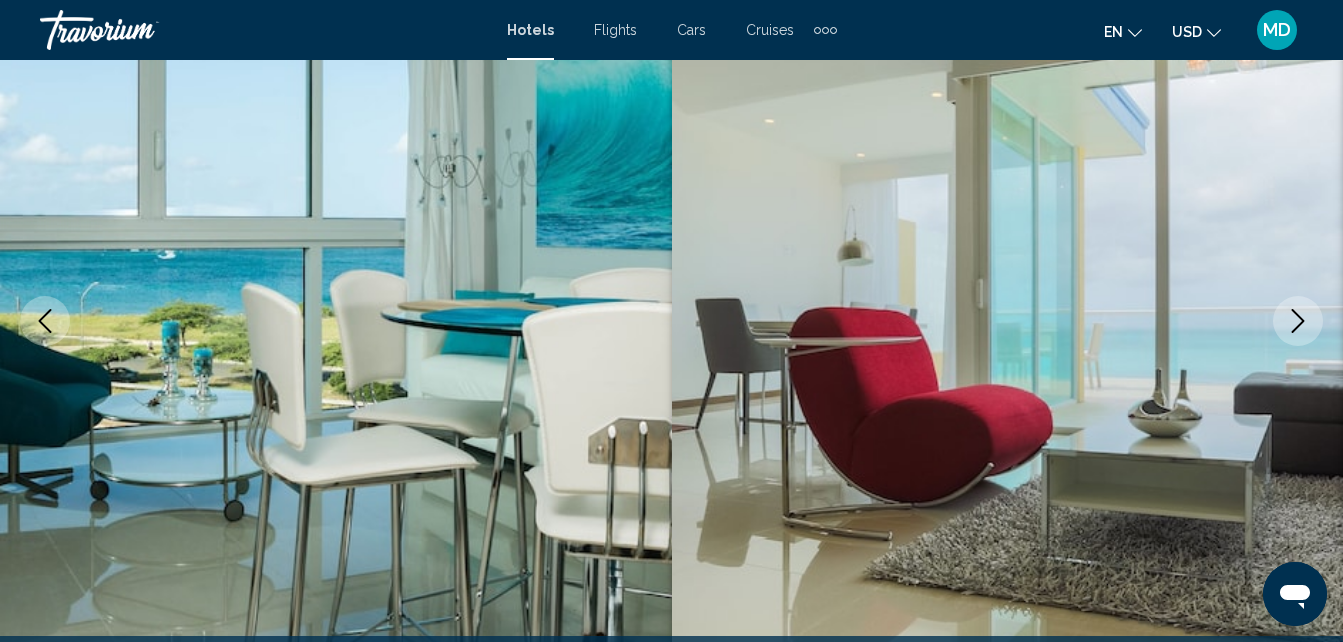 click 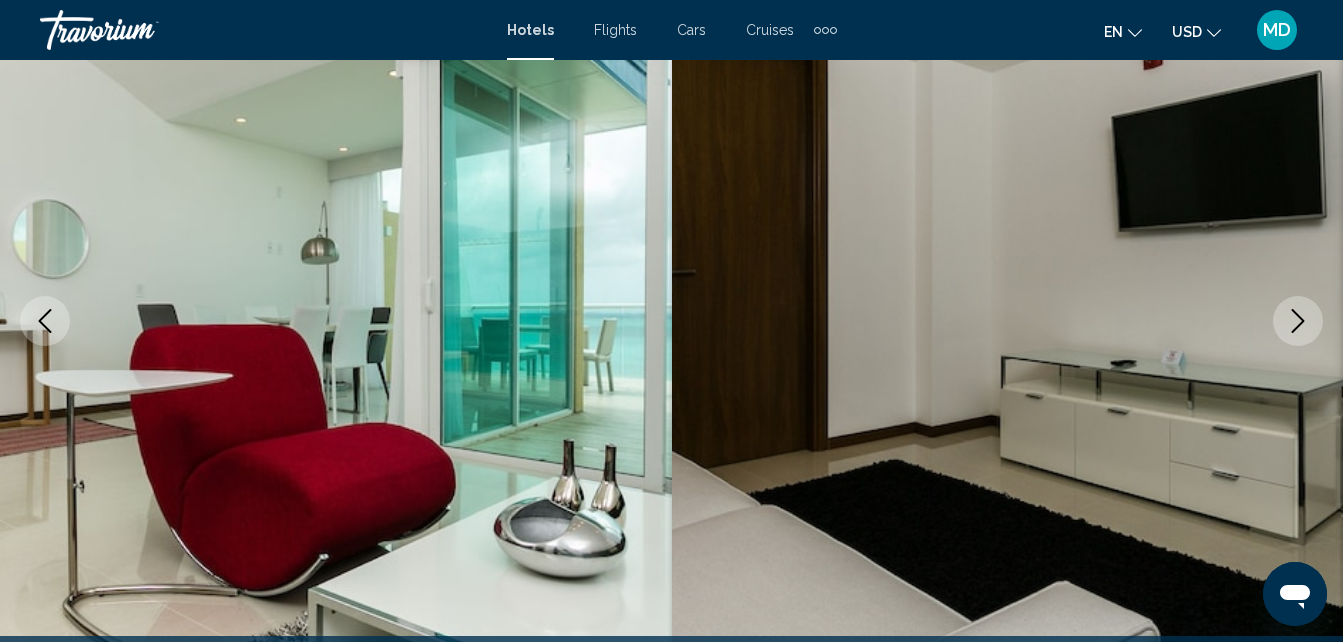 click 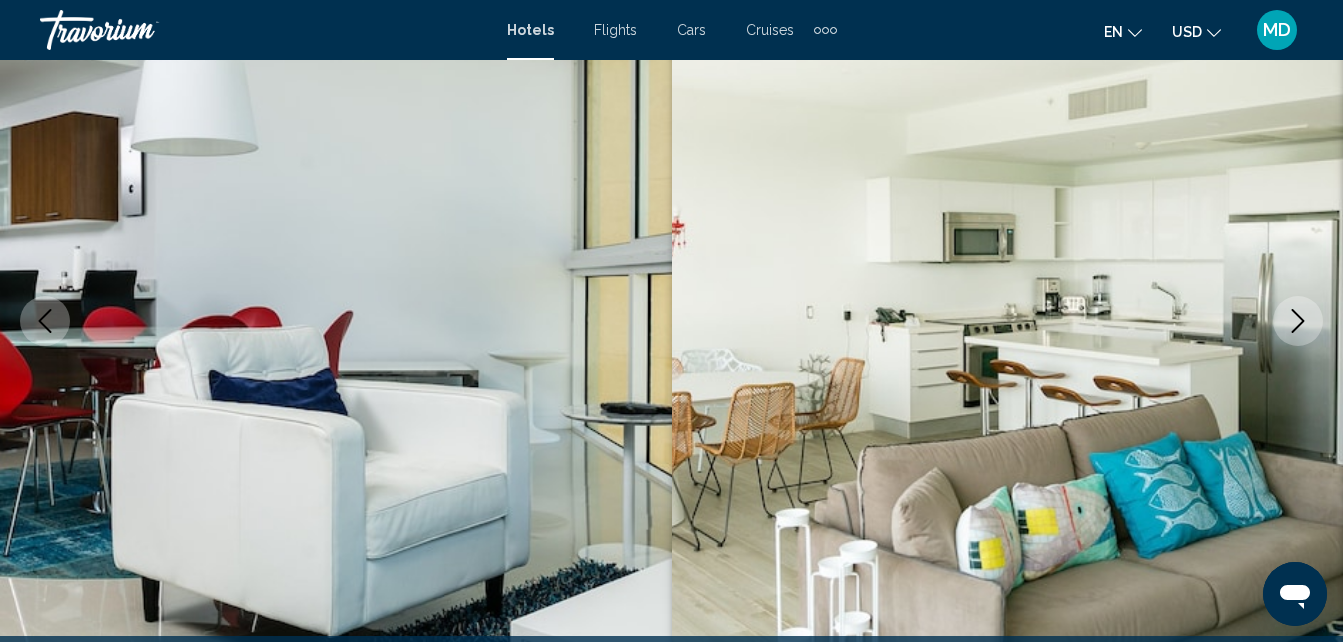 click 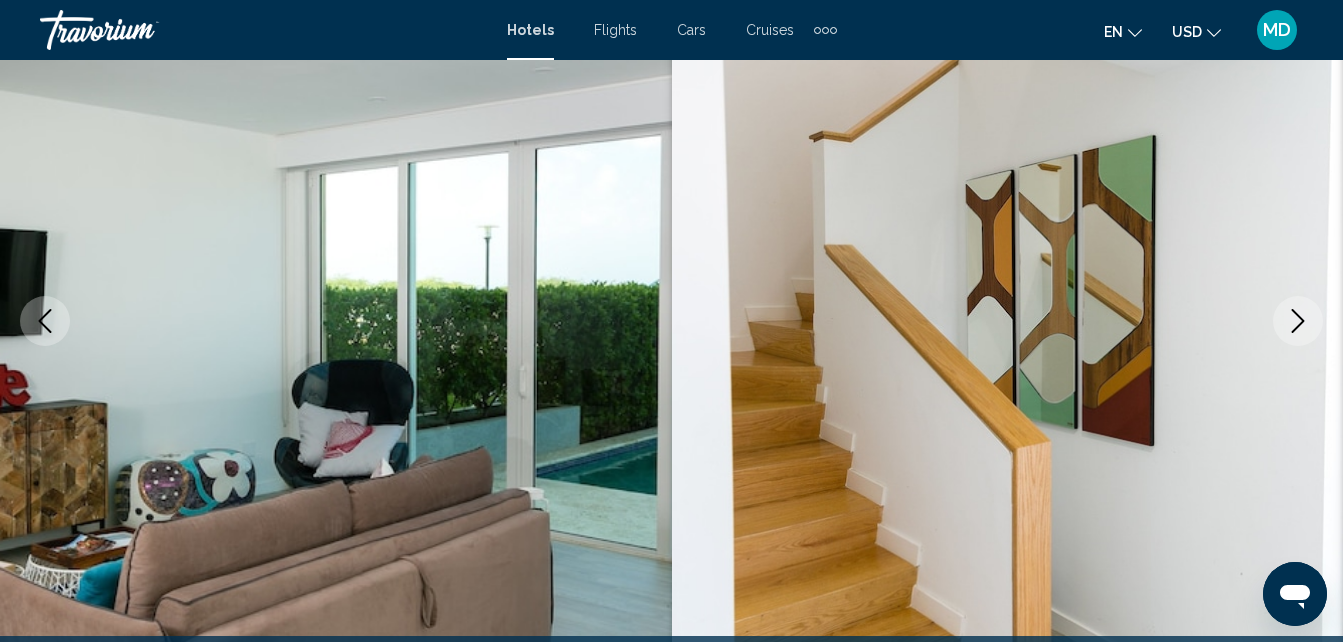 click at bounding box center (1298, 321) 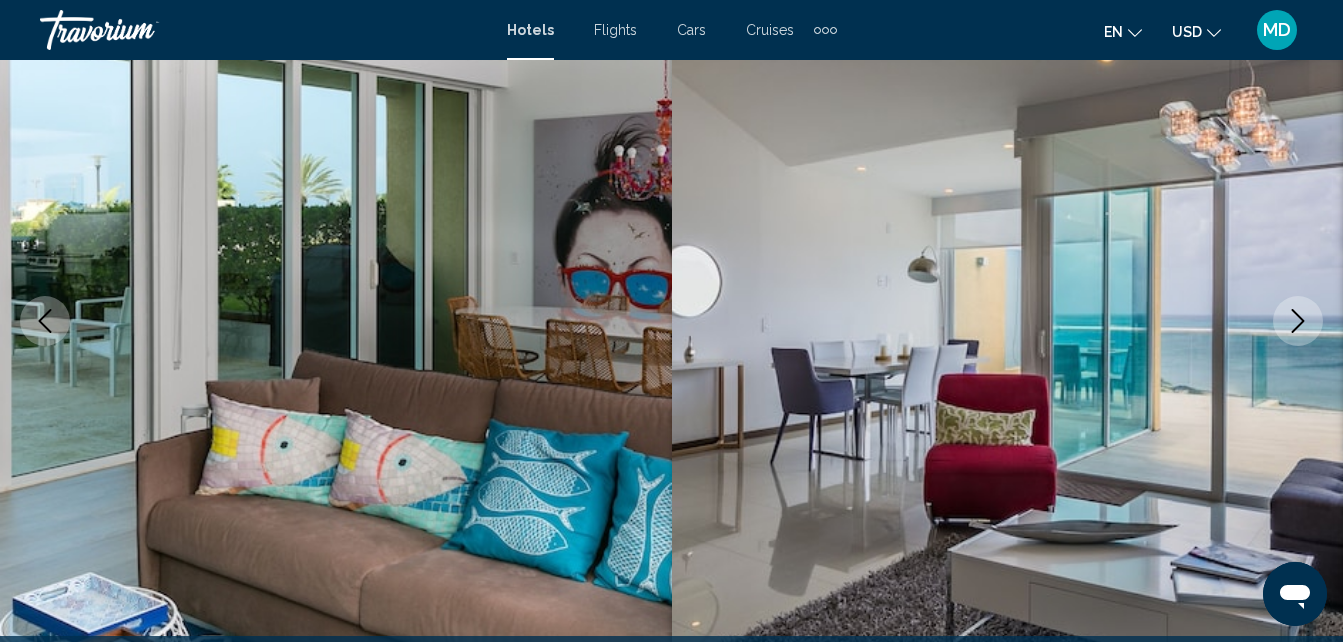 click at bounding box center (1298, 321) 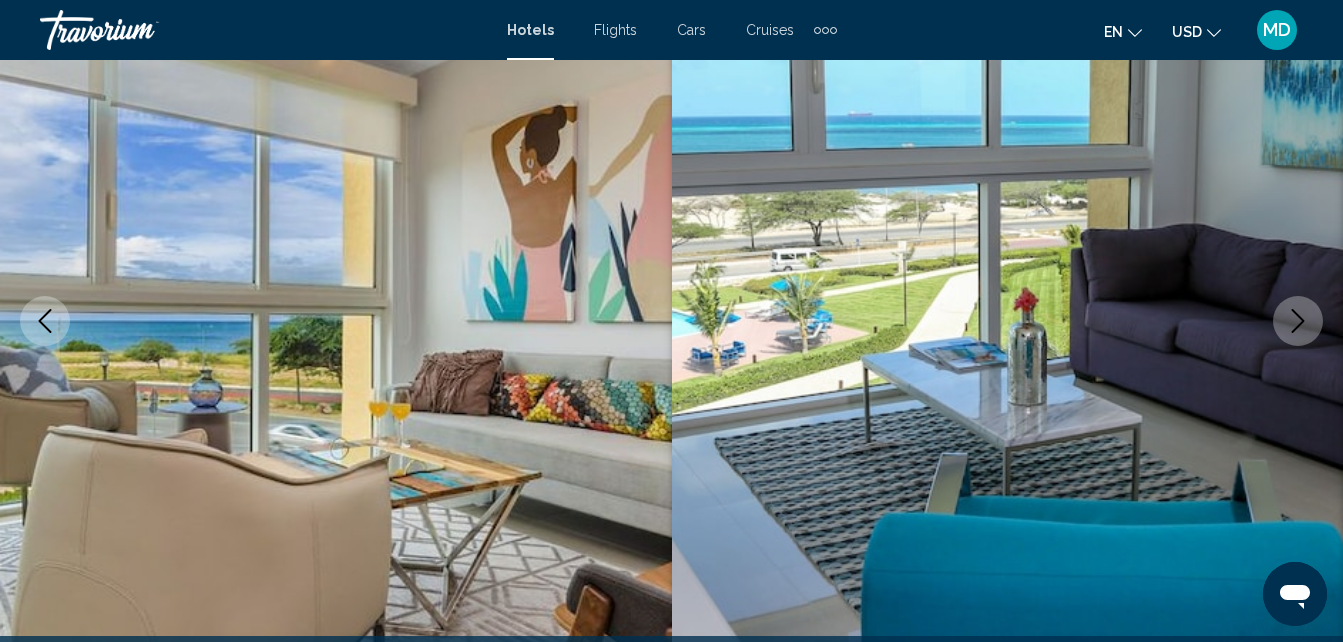 click 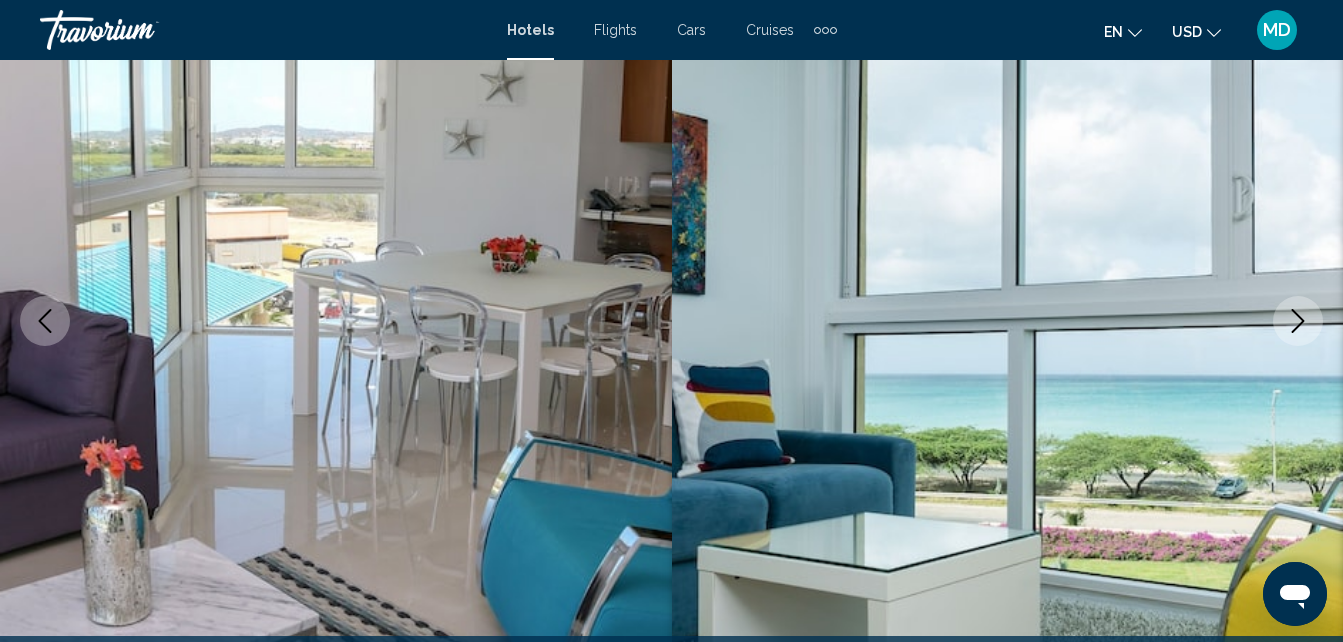 click 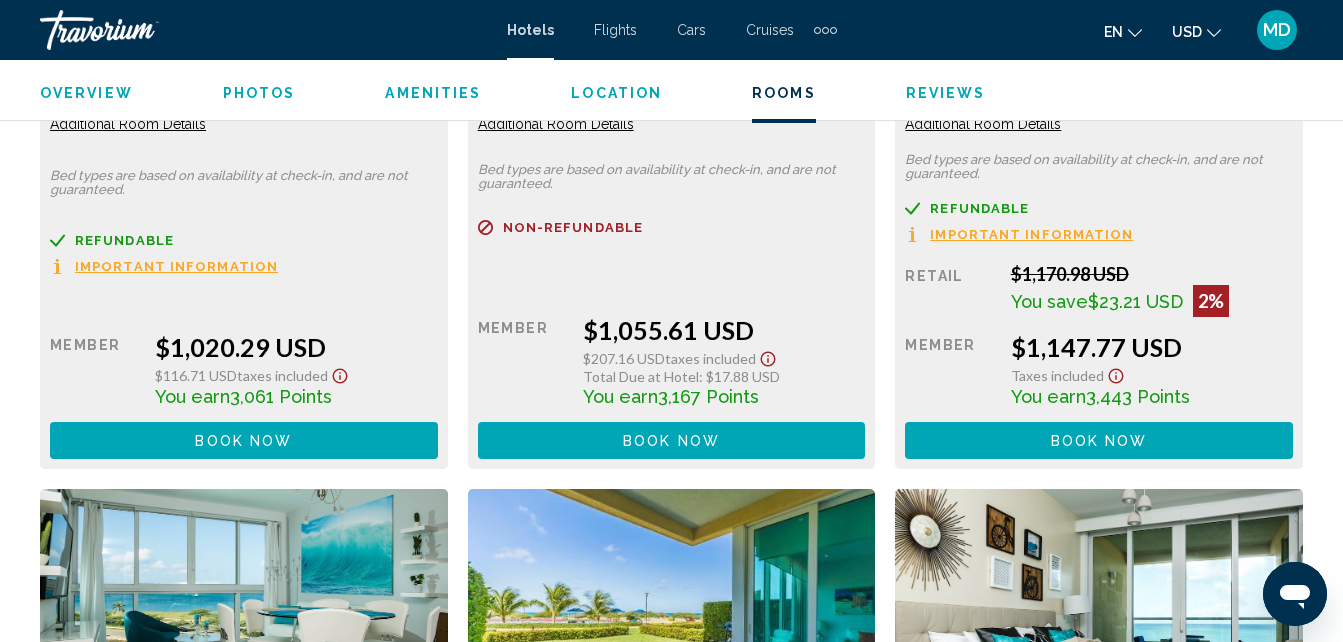 scroll, scrollTop: 3379, scrollLeft: 0, axis: vertical 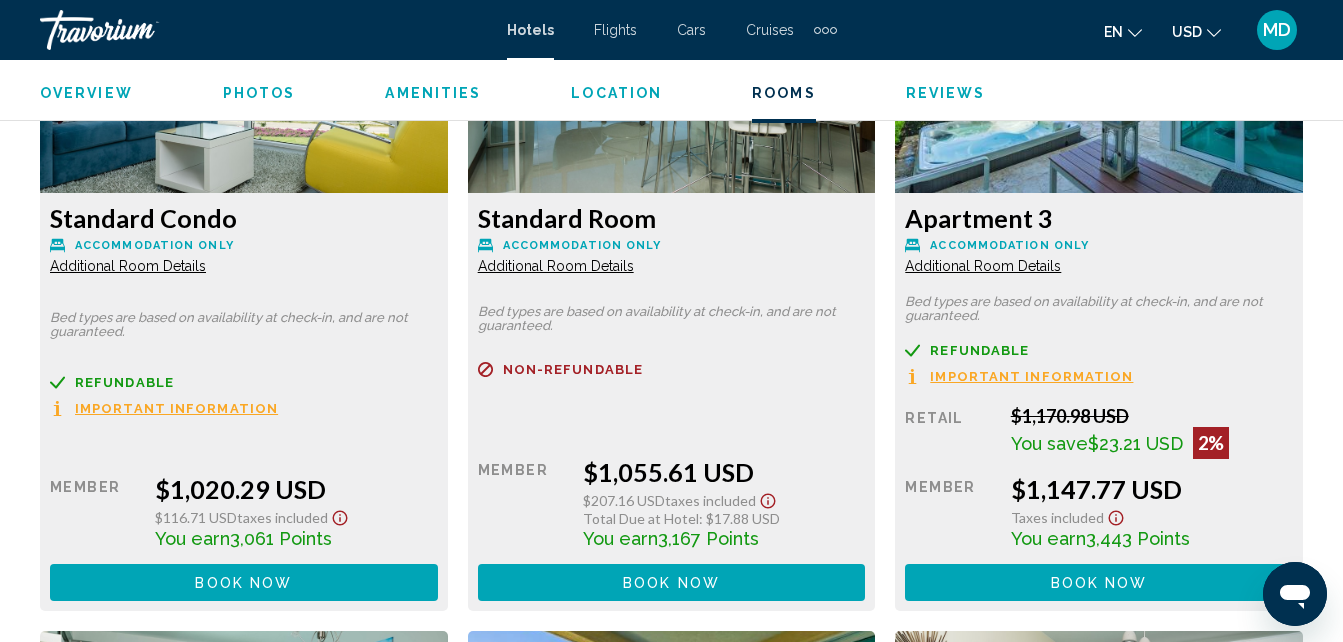 click on "Book now No longer available" at bounding box center [244, 582] 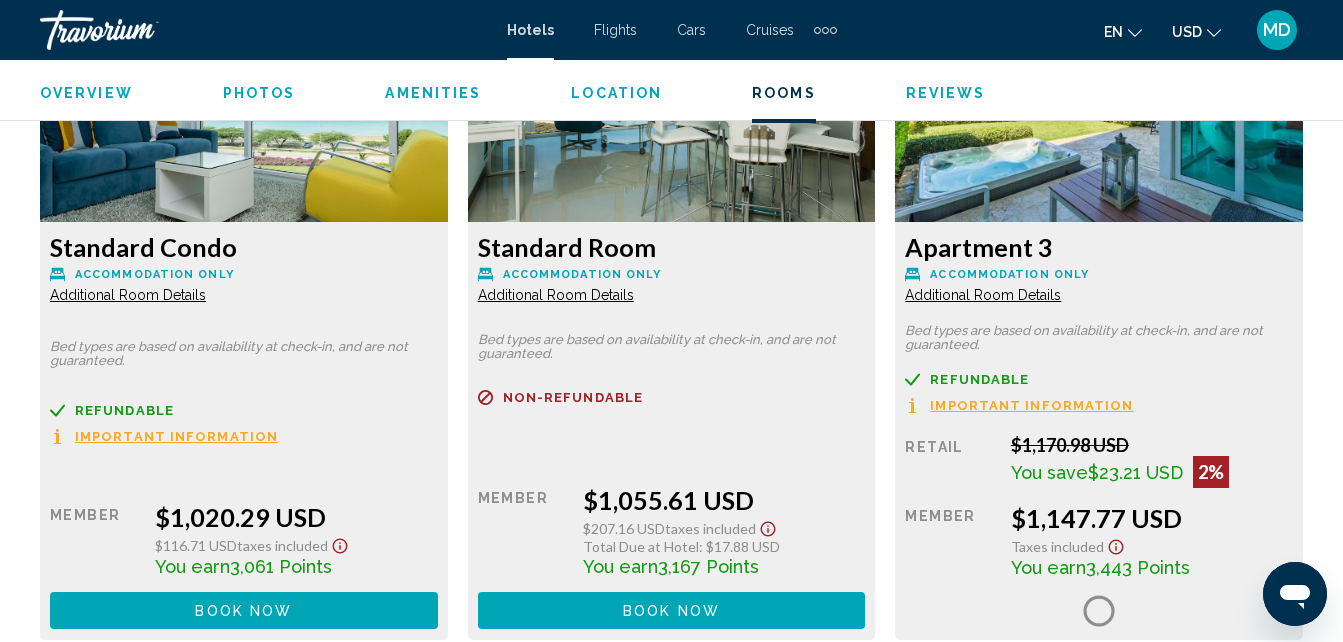 scroll, scrollTop: 3200, scrollLeft: 0, axis: vertical 